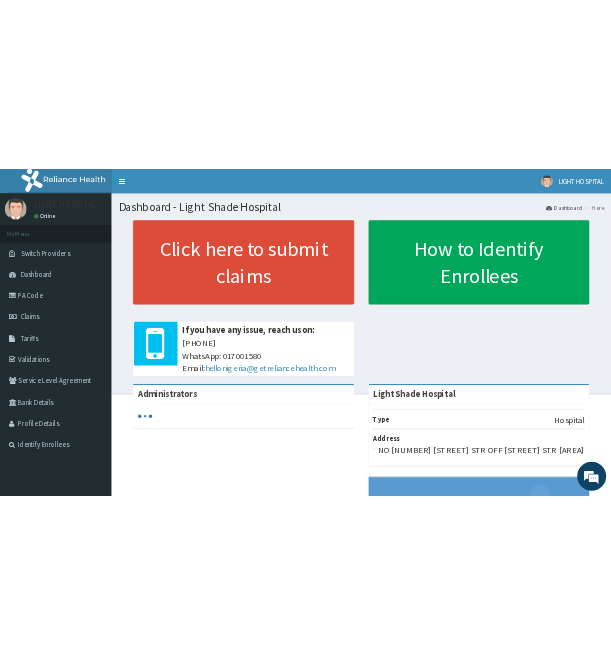 scroll, scrollTop: 0, scrollLeft: 0, axis: both 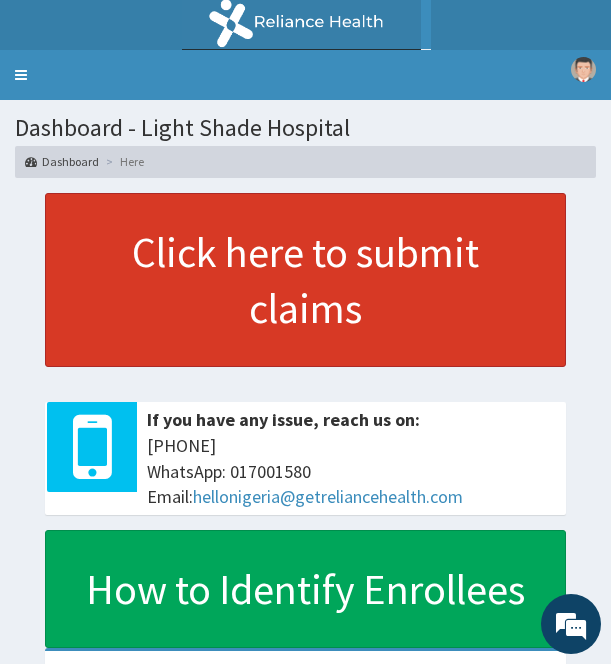 click on "Click here to submit claims" at bounding box center [305, 280] 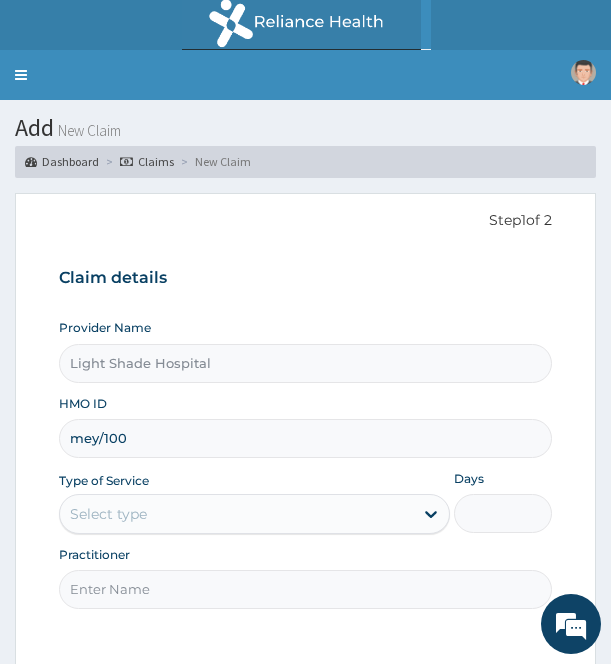 scroll, scrollTop: 0, scrollLeft: 0, axis: both 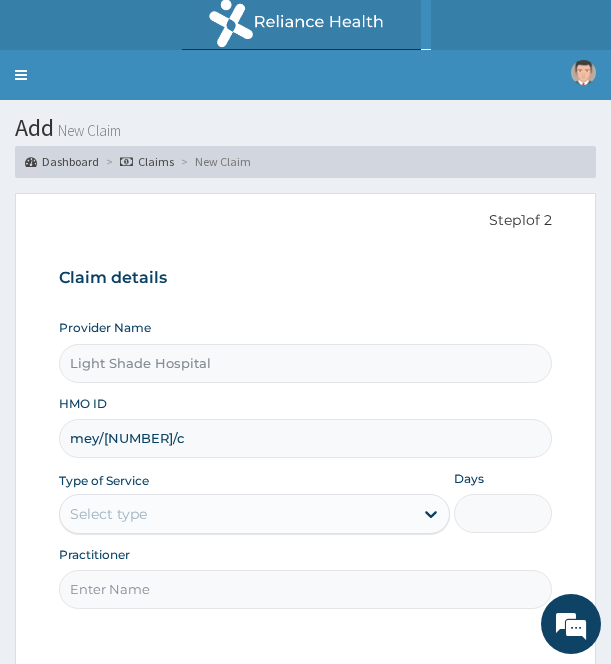 type on "mey/[NUMBER]/c" 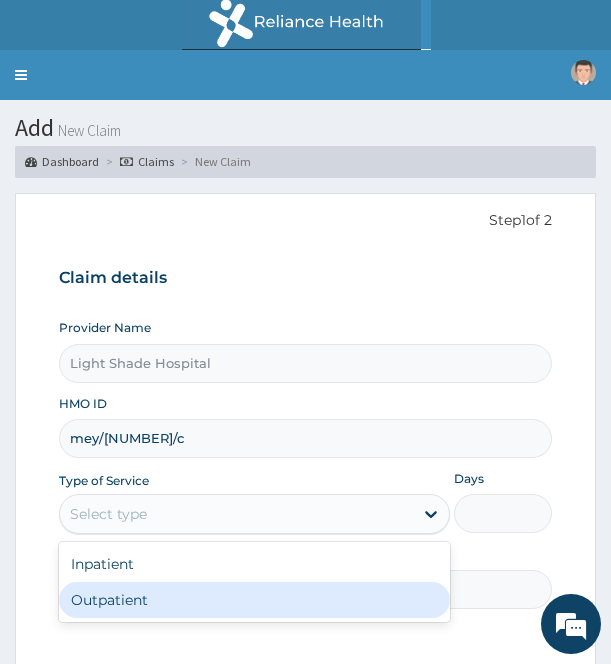 click on "Outpatient" at bounding box center (254, 600) 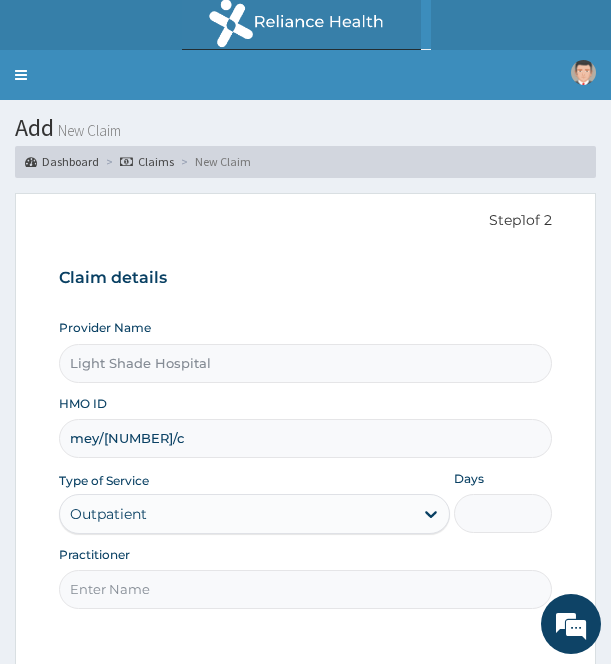type on "1" 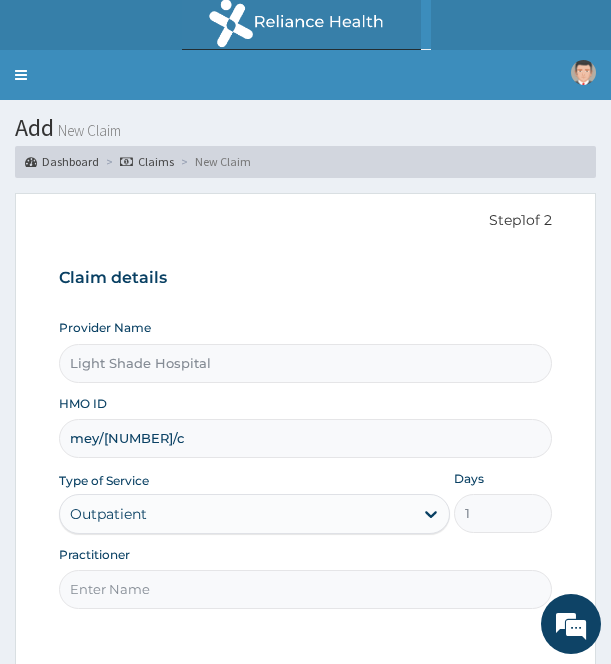 click on "Practitioner" at bounding box center (305, 589) 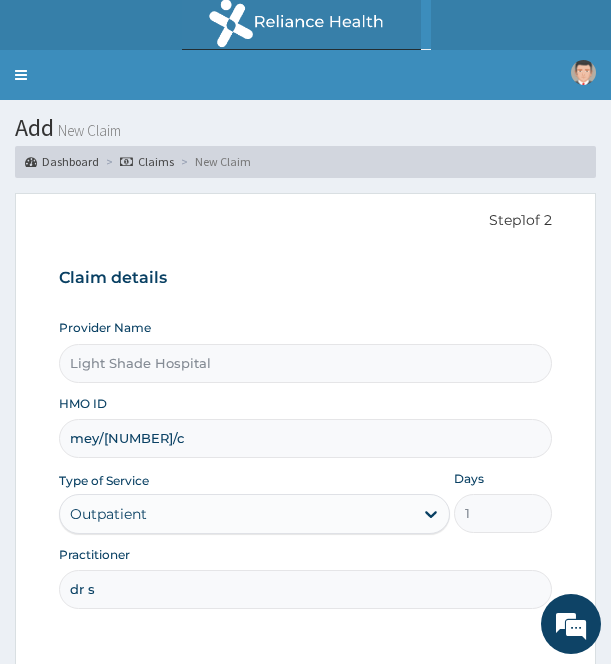 type on "dr sa" 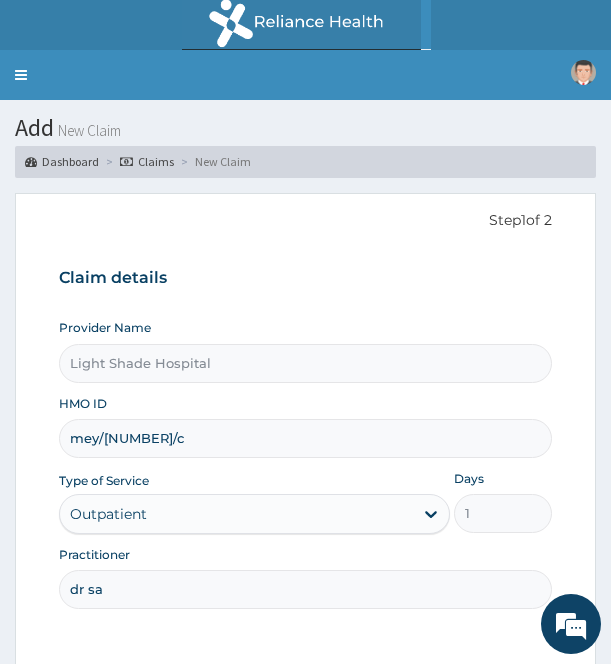 scroll, scrollTop: 51, scrollLeft: 0, axis: vertical 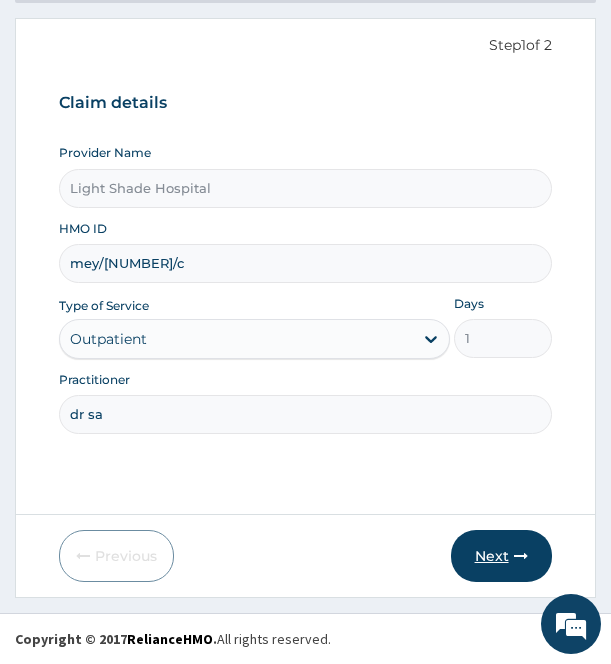 click on "Next" at bounding box center (501, 556) 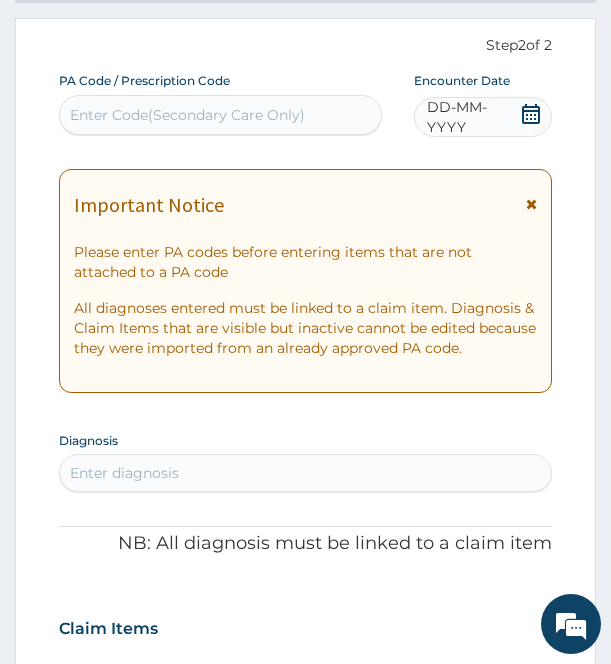 click 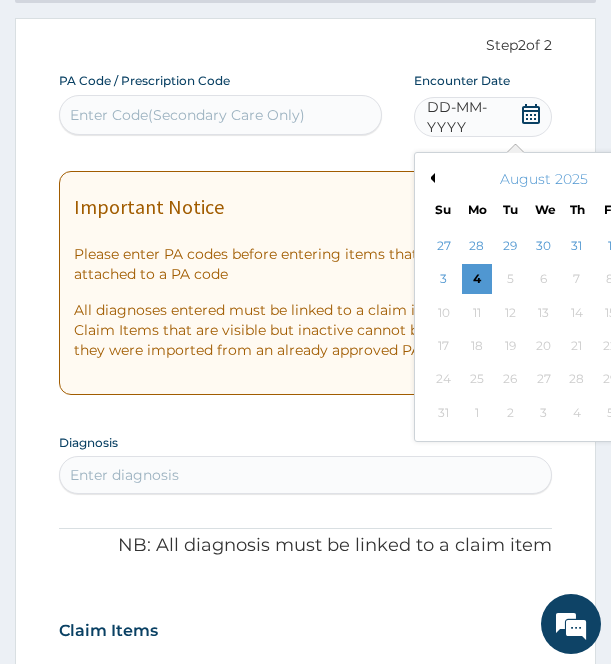 click on "Previous Month" at bounding box center [430, 178] 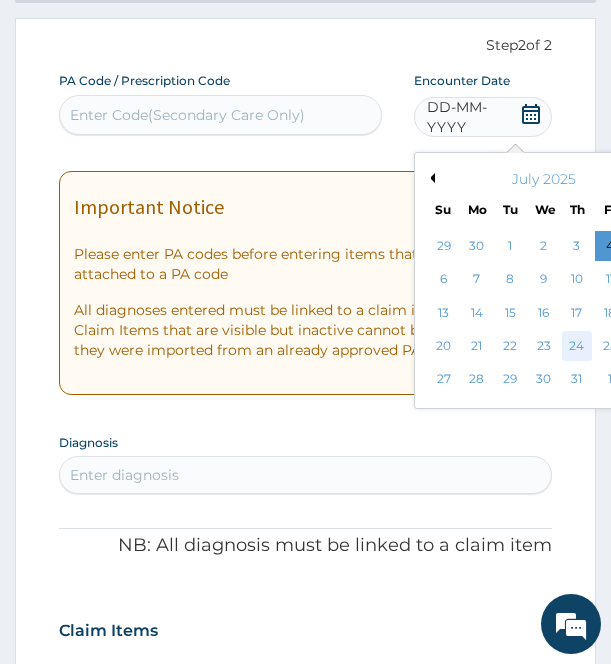 click on "24" at bounding box center [576, 346] 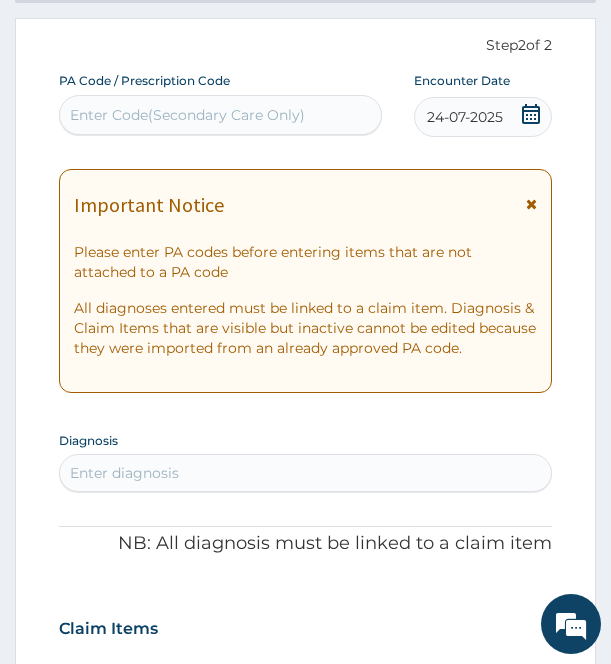 click on "Important Notice" at bounding box center (305, 210) 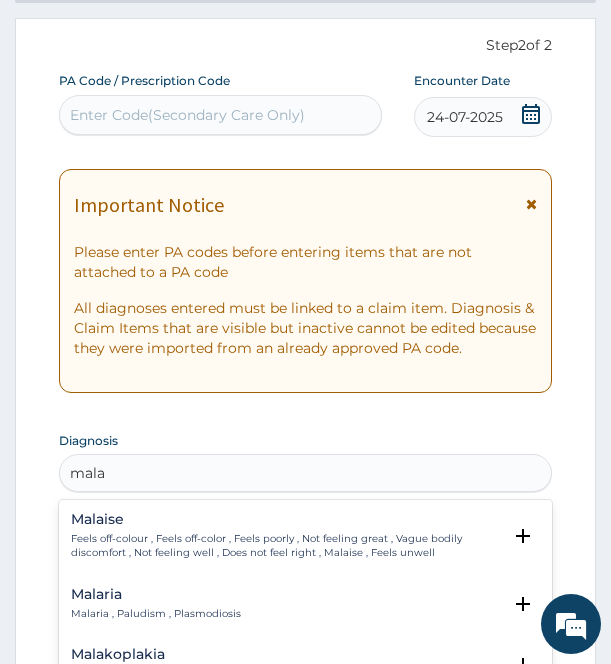 type on "mala" 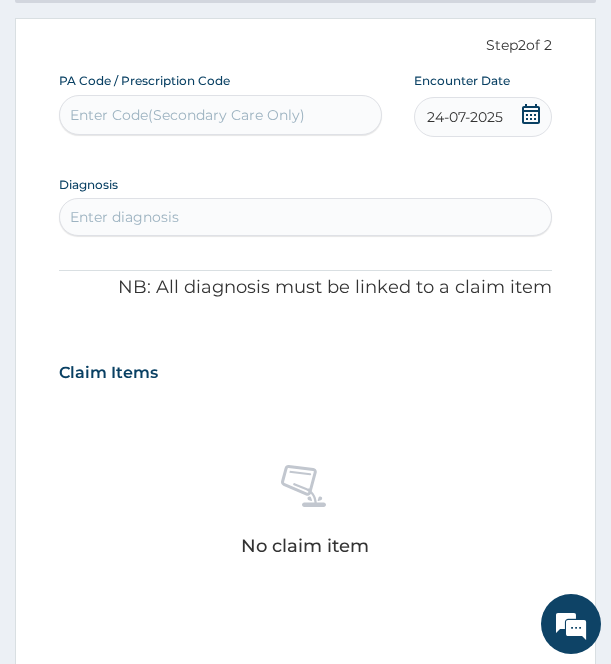 click on "Enter diagnosis" at bounding box center [305, 217] 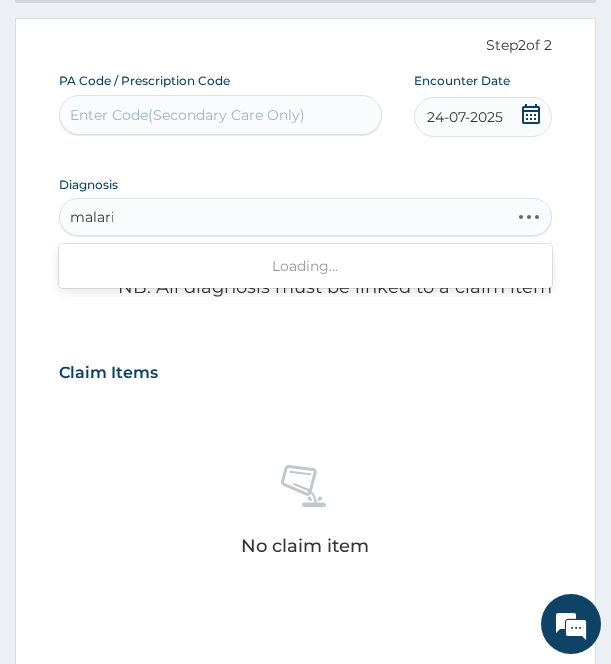 type on "malaria" 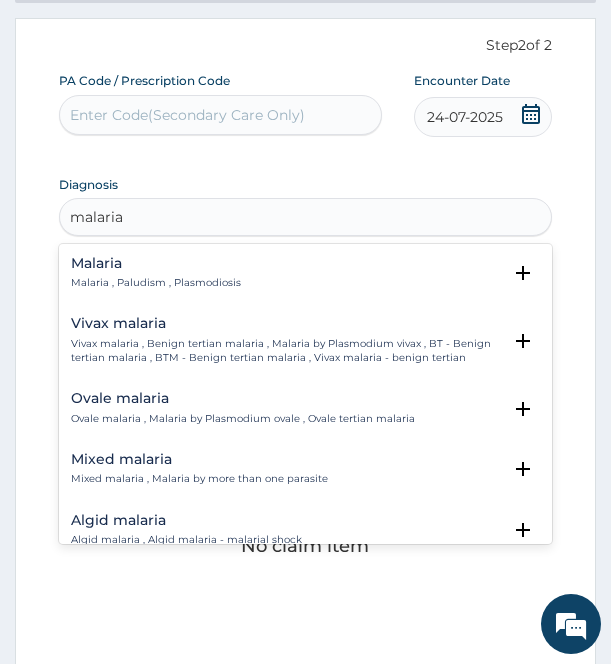 click on "Malaria , Paludism , Plasmodiosis" at bounding box center (156, 283) 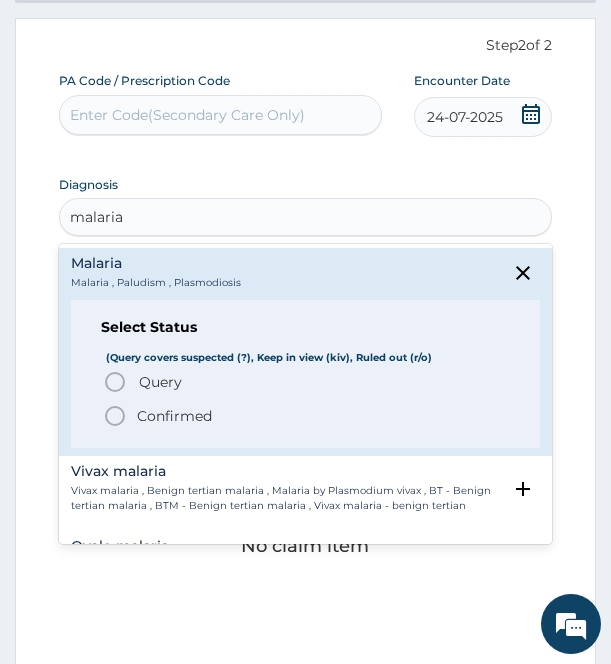 click on "Confirmed" at bounding box center (174, 416) 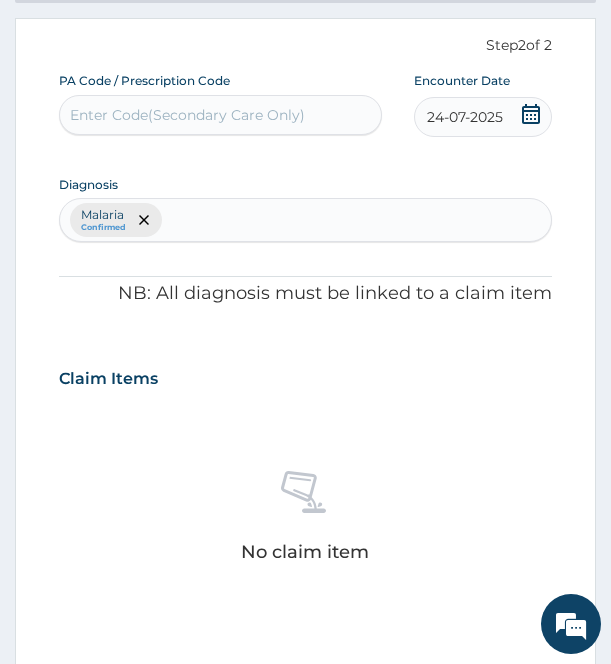 click on "Malaria Confirmed" at bounding box center [305, 220] 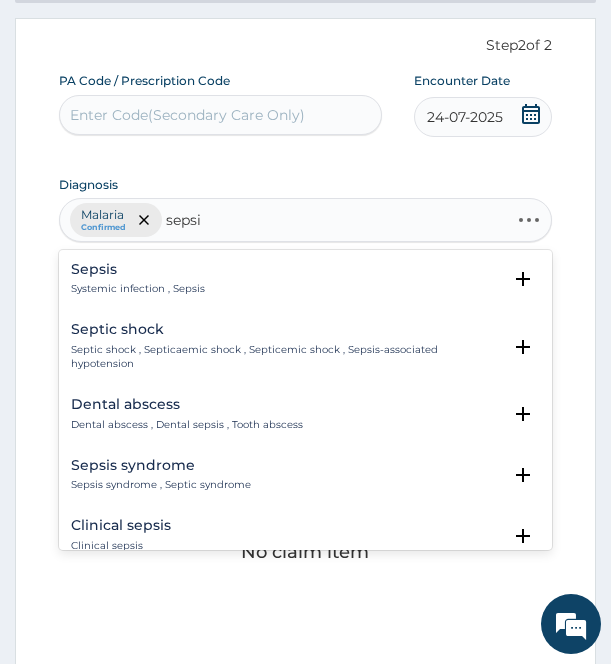 type on "sepsis" 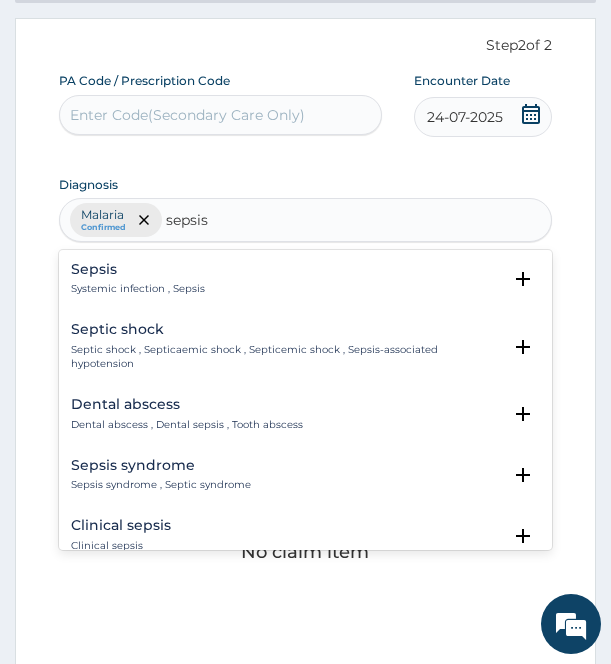 click on "Systemic infection , Sepsis" at bounding box center (138, 289) 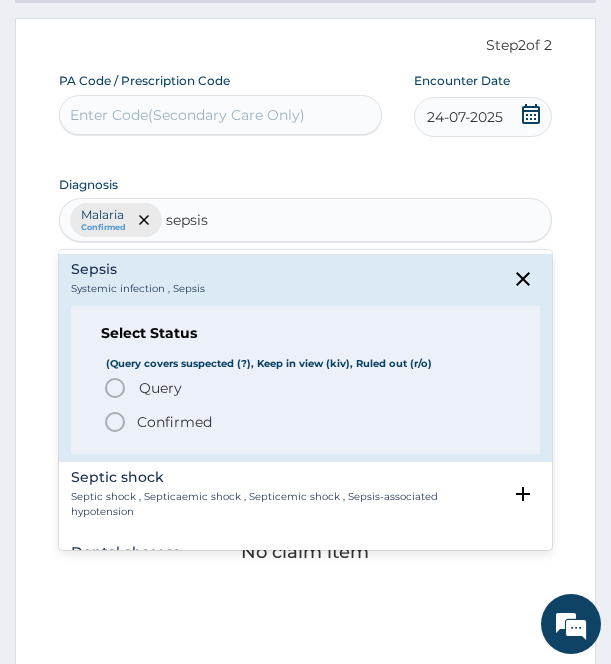 click on "Confirmed" at bounding box center [174, 422] 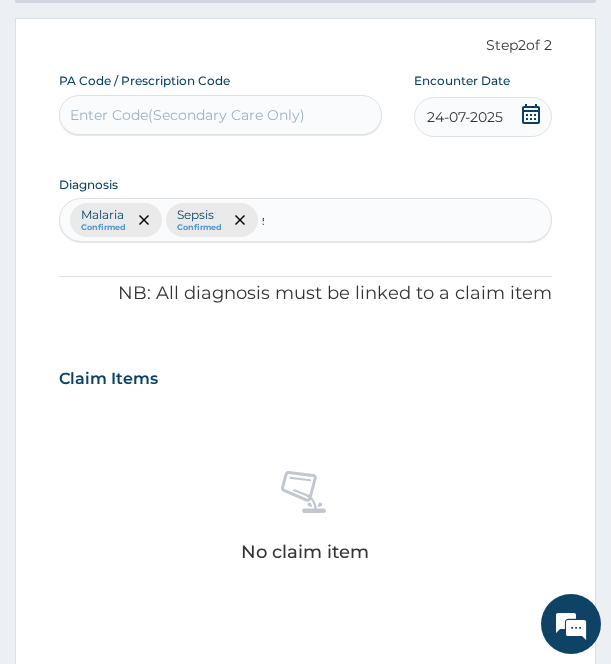 type 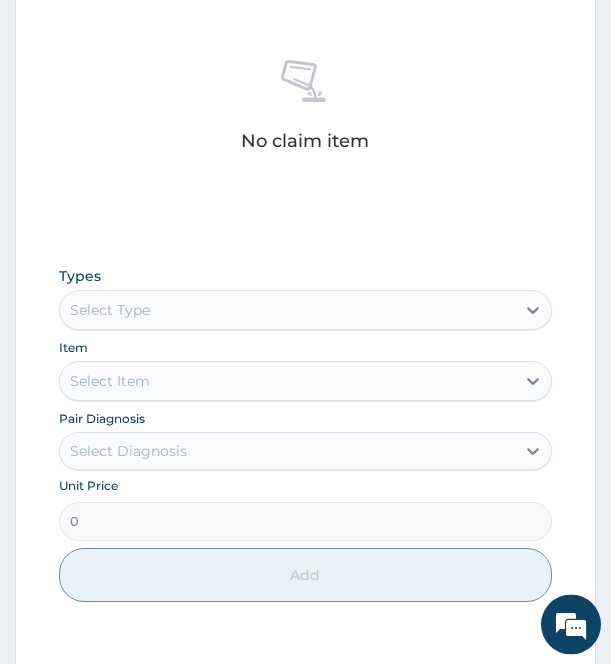 scroll, scrollTop: 634, scrollLeft: 0, axis: vertical 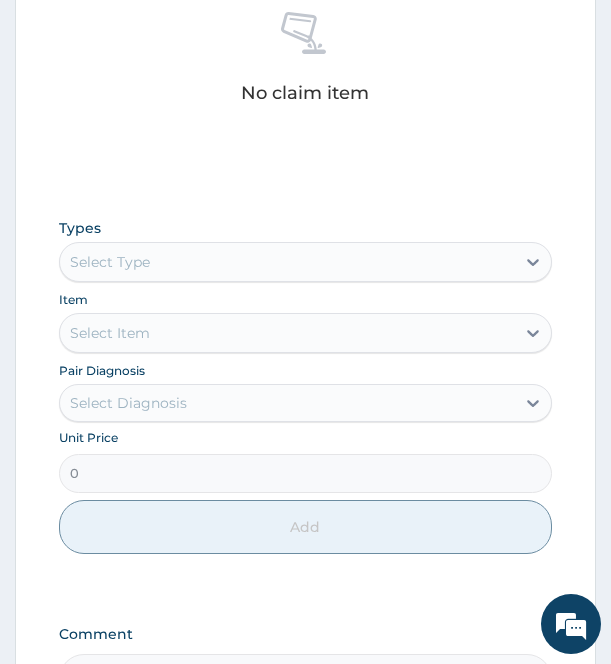 click on "Select Type" at bounding box center [287, 262] 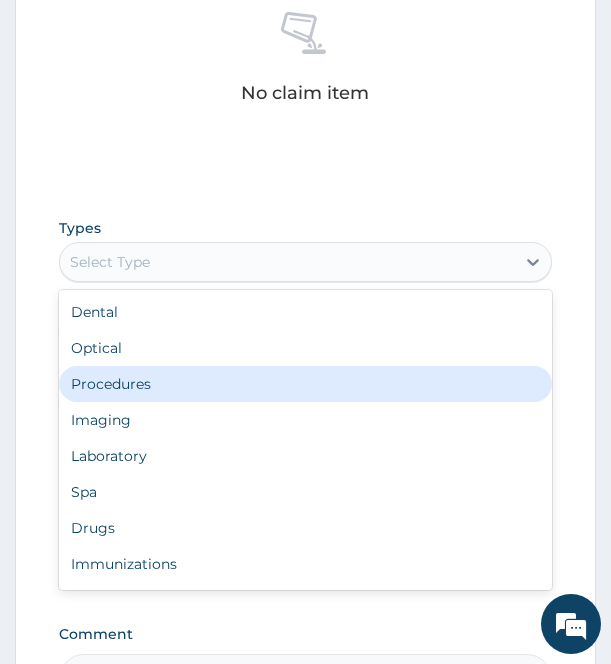 click on "Procedures" at bounding box center (305, 384) 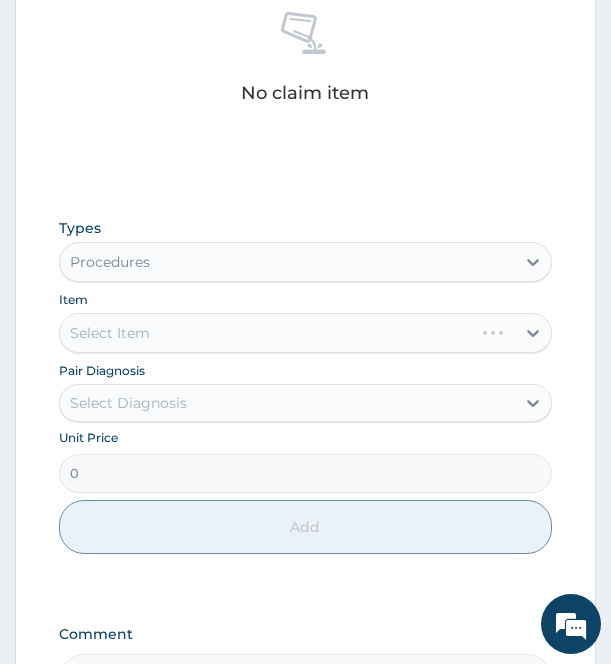 click on "Select Item" at bounding box center [305, 333] 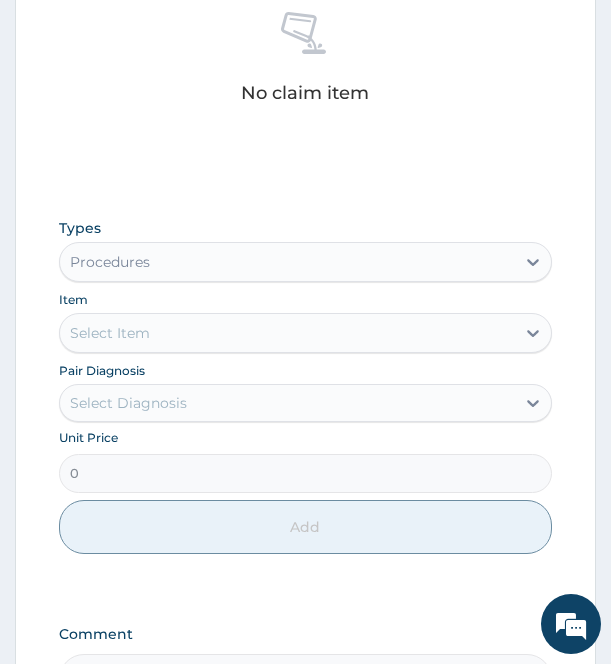 click on "Select Item" at bounding box center [287, 333] 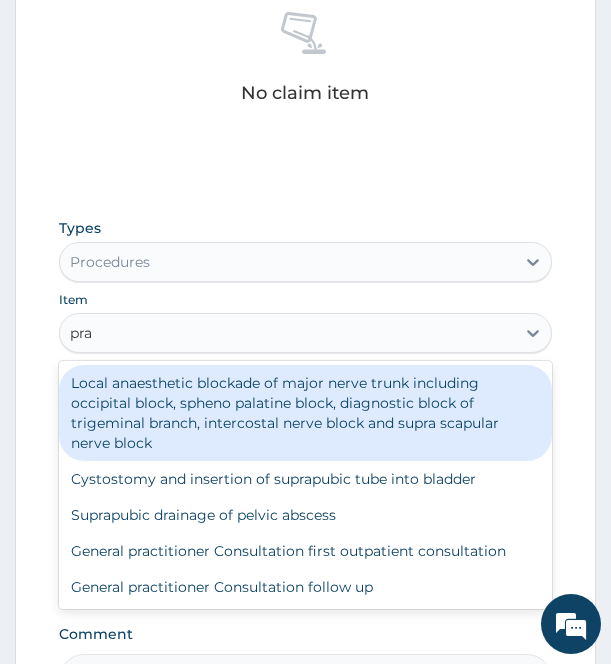 type on "prac" 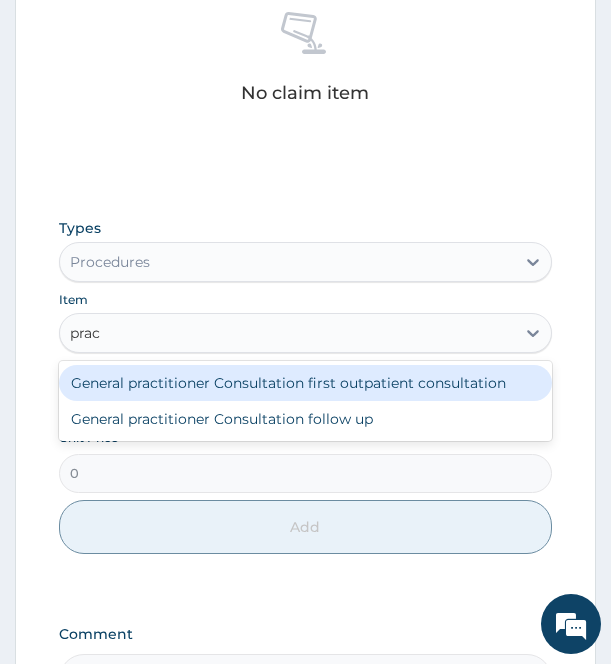 type 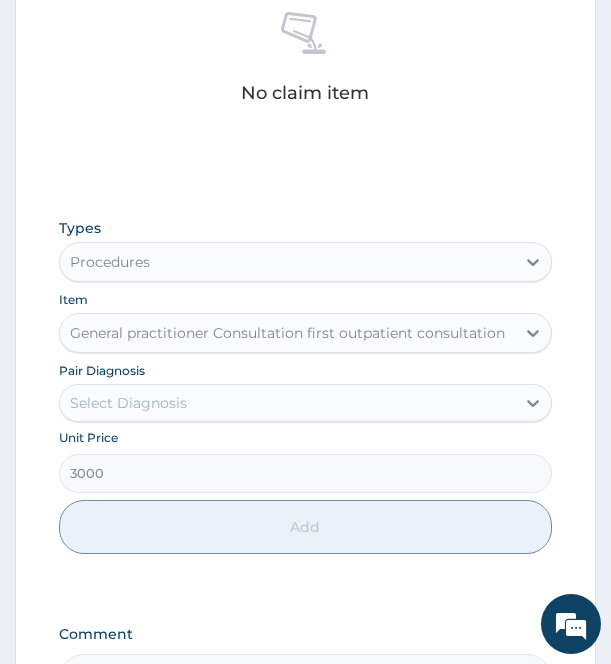 click on "Select Diagnosis" at bounding box center (287, 403) 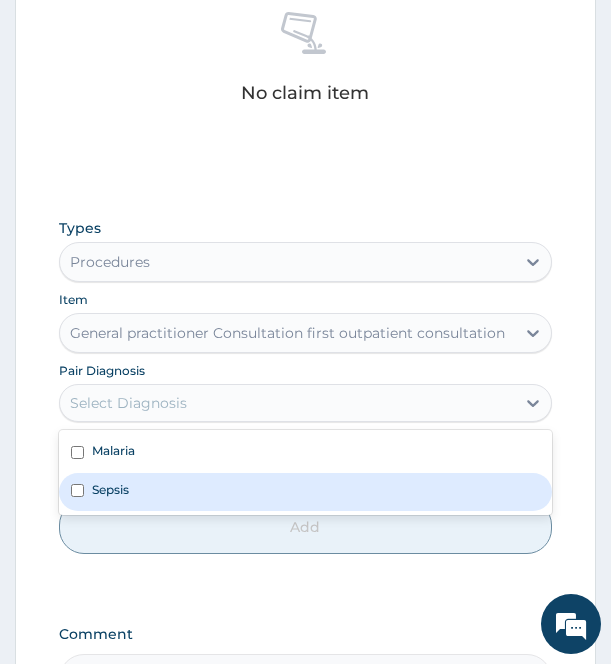 click on "Sepsis" at bounding box center [305, 492] 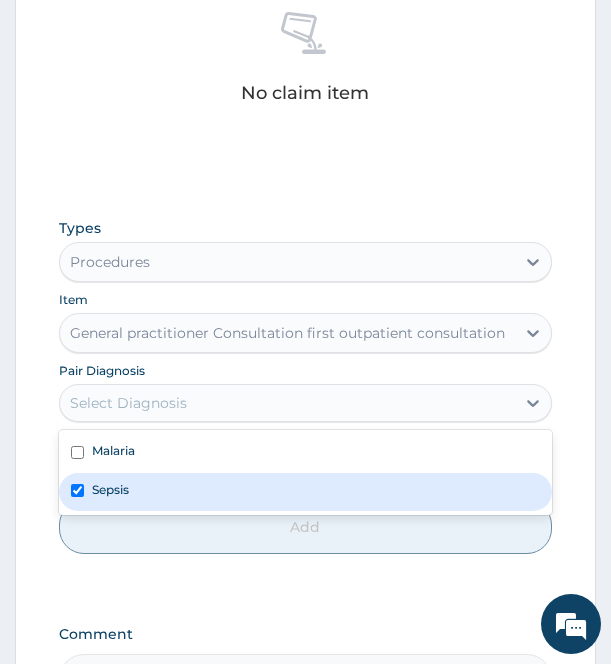 checkbox on "true" 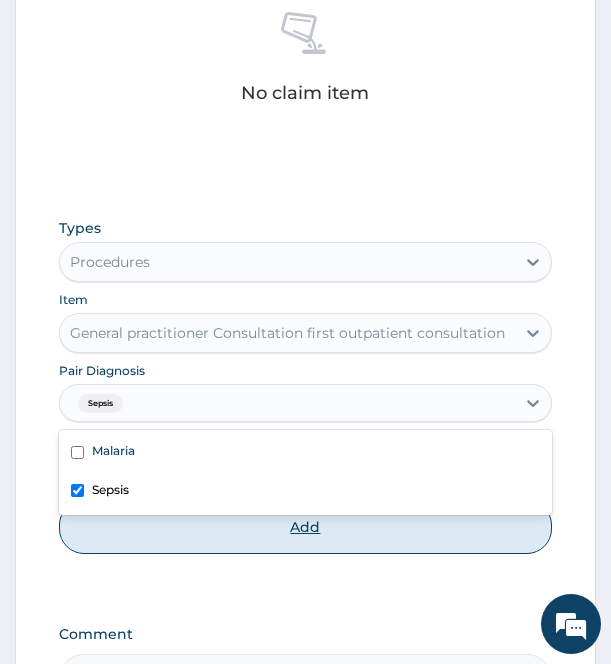click on "Add" at bounding box center (305, 527) 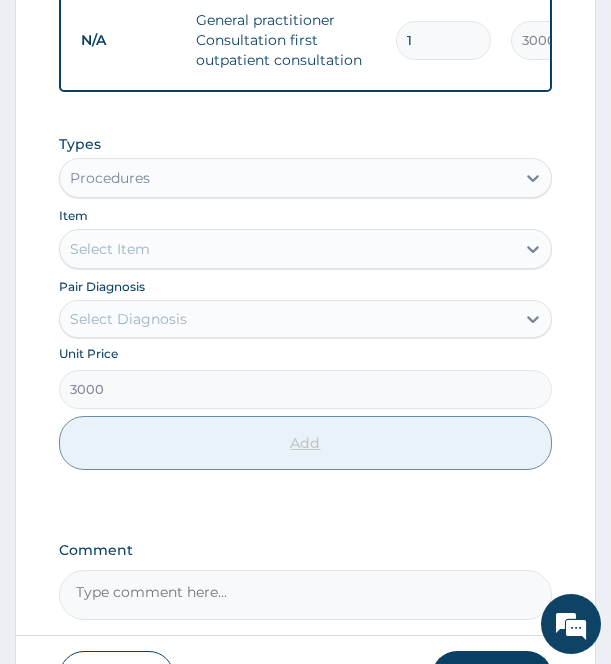 type on "0" 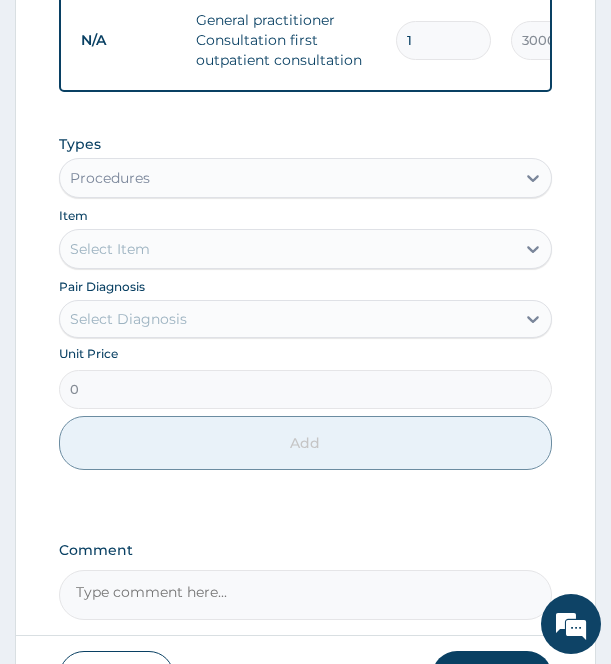 click on "Procedures" at bounding box center (287, 178) 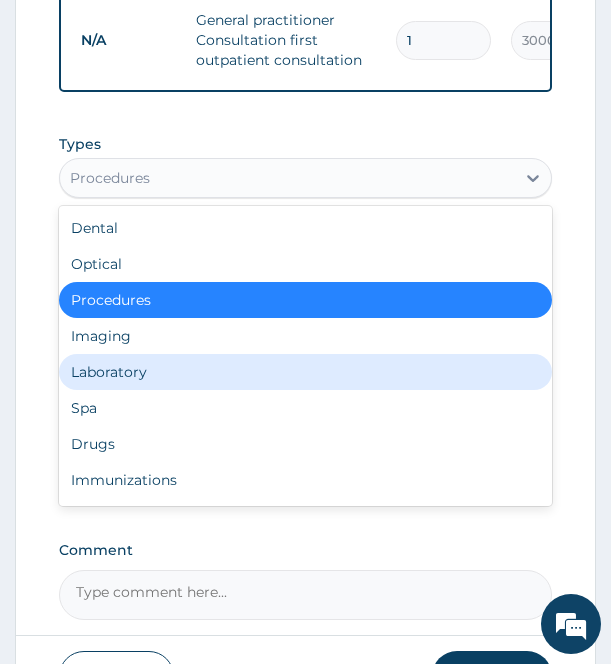 click on "Laboratory" at bounding box center (305, 372) 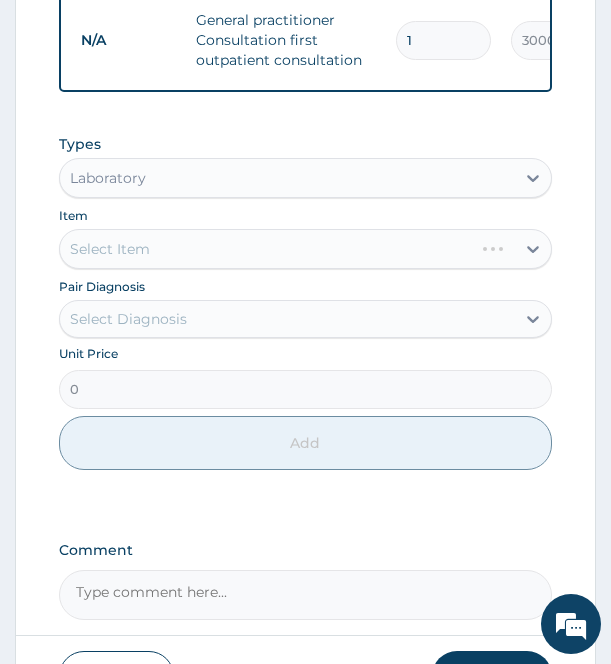click on "Select Item" at bounding box center [305, 249] 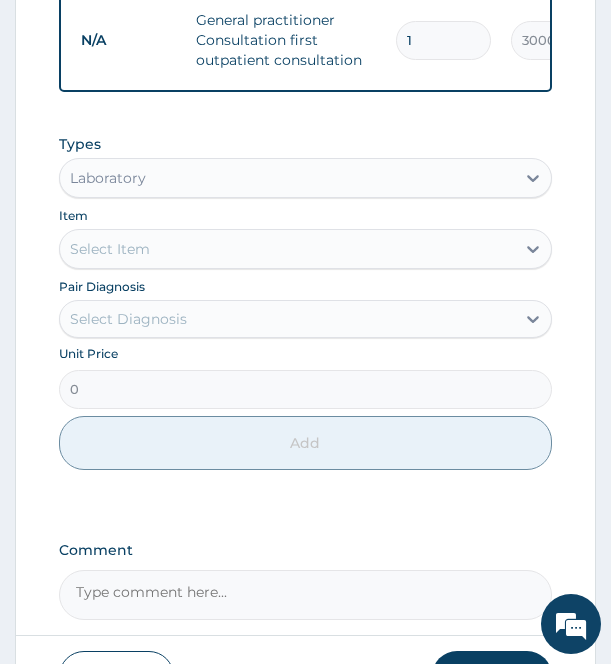 click on "Select Item" at bounding box center (287, 249) 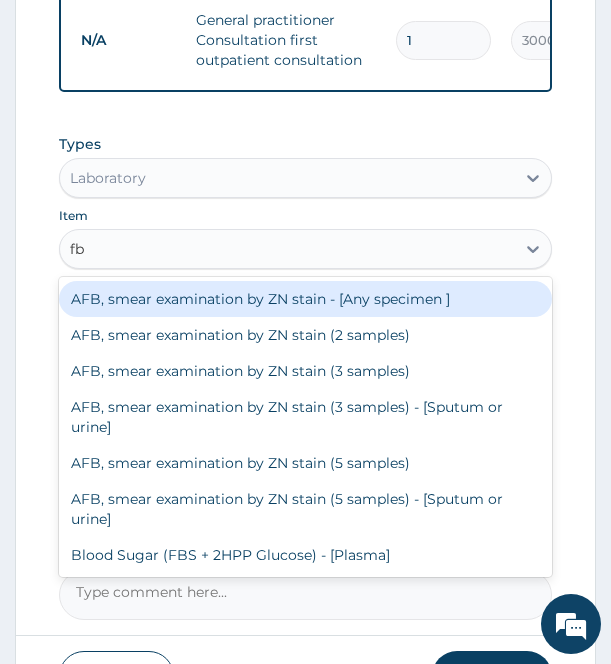 type on "fbc" 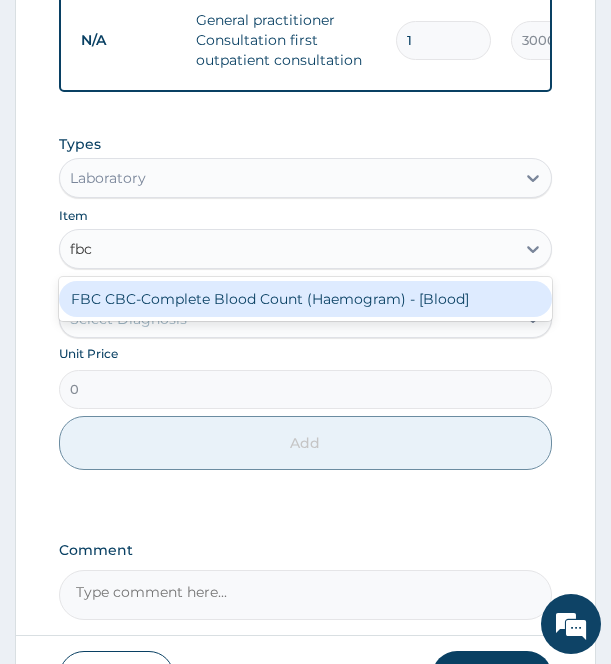 click on "FBC CBC-Complete Blood Count (Haemogram) - [Blood]" at bounding box center [305, 299] 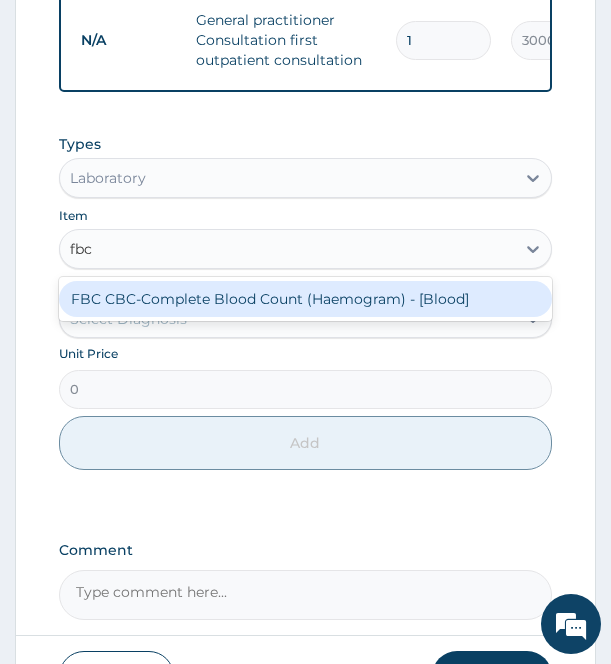 type 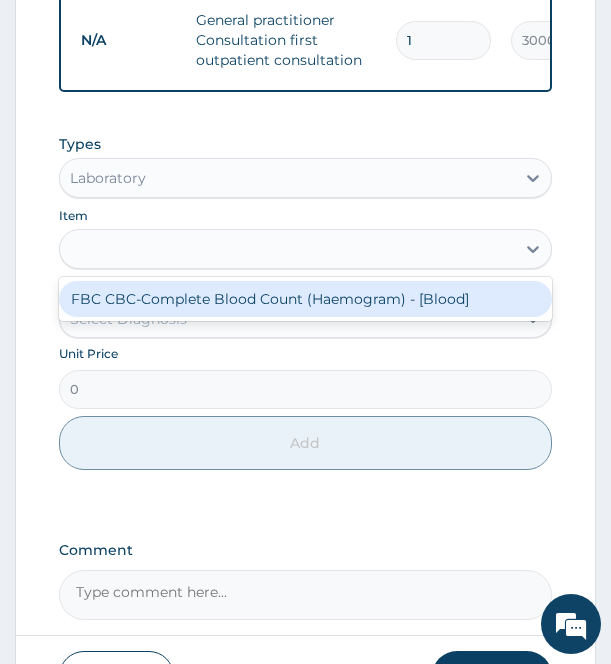 type on "3000" 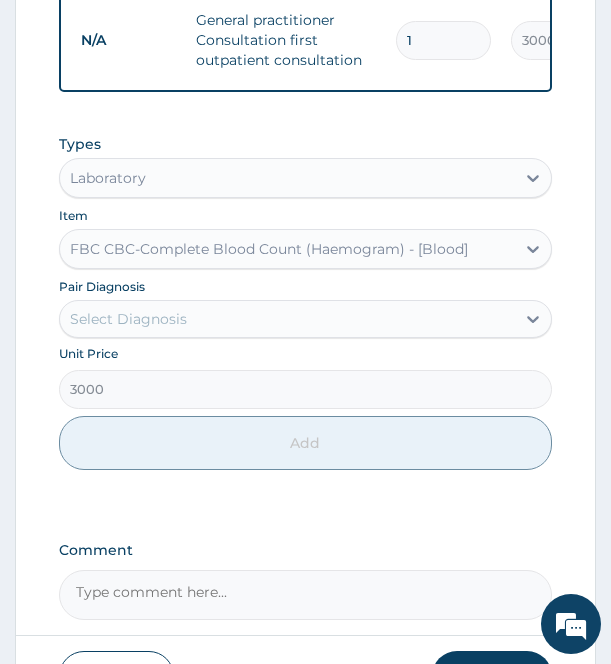 click on "Select Diagnosis" at bounding box center (287, 319) 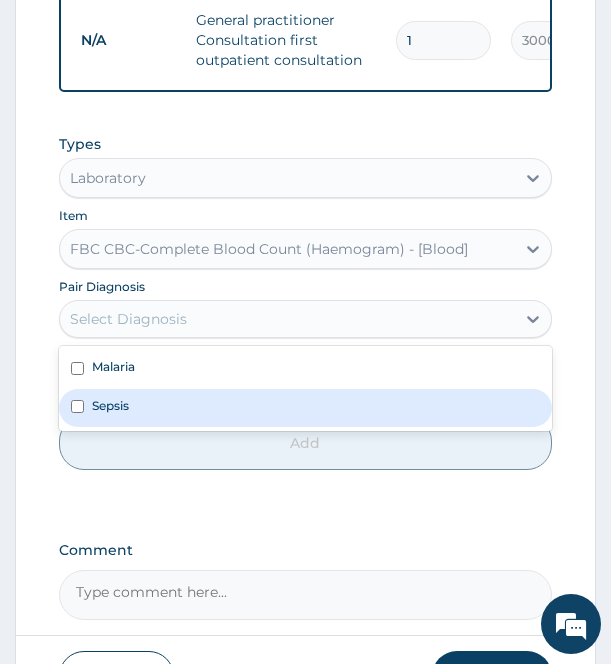 click on "Sepsis" at bounding box center [305, 408] 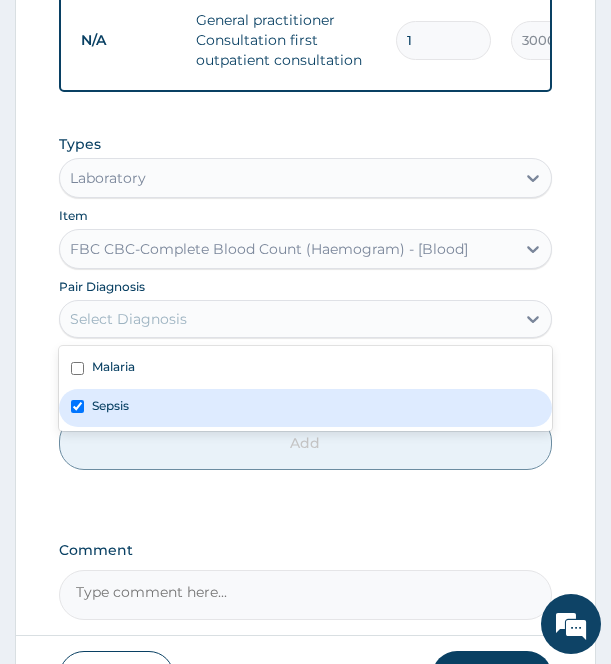 checkbox on "true" 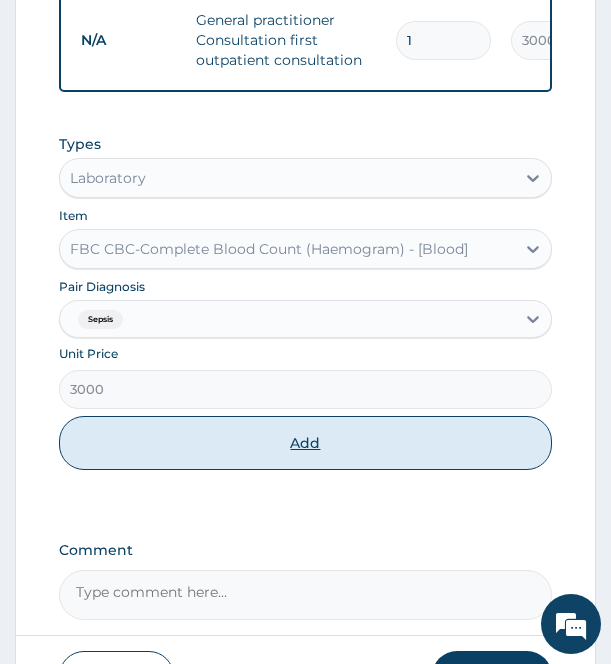 click on "Add" at bounding box center [305, 443] 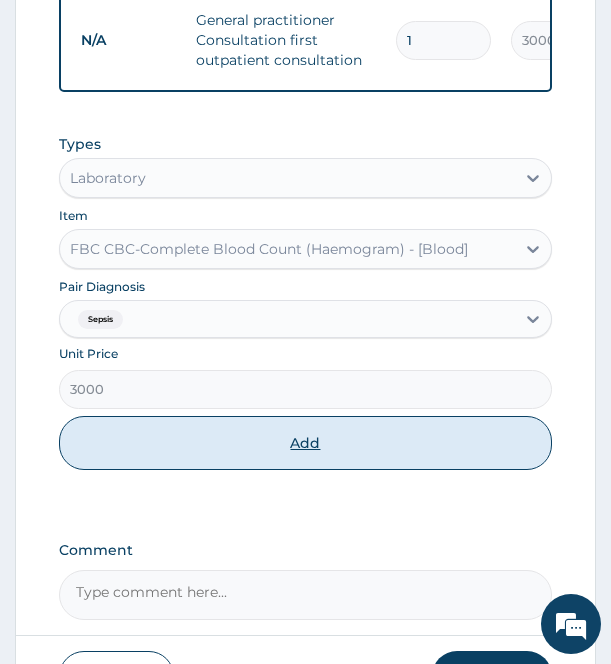 type on "0" 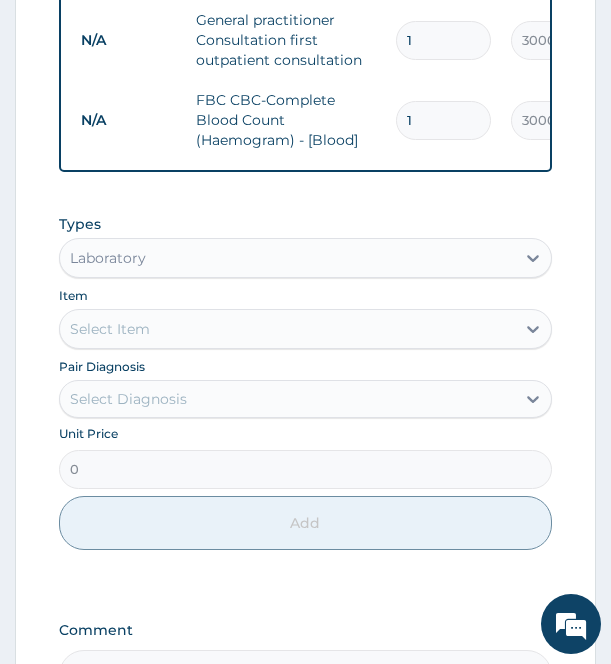 click on "Select Item" at bounding box center [287, 329] 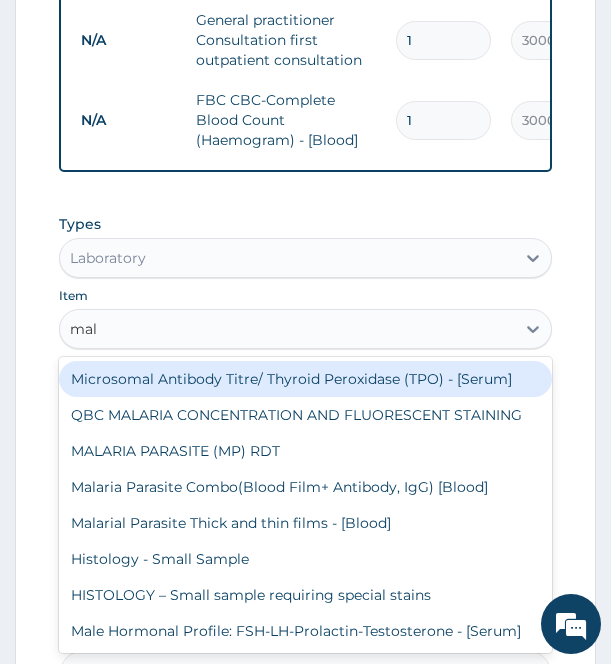 type on "mala" 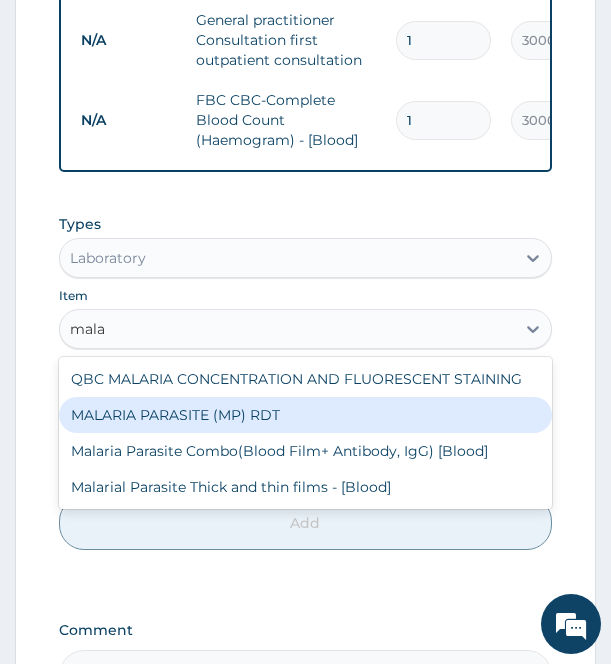 click on "MALARIA PARASITE (MP) RDT" at bounding box center (305, 415) 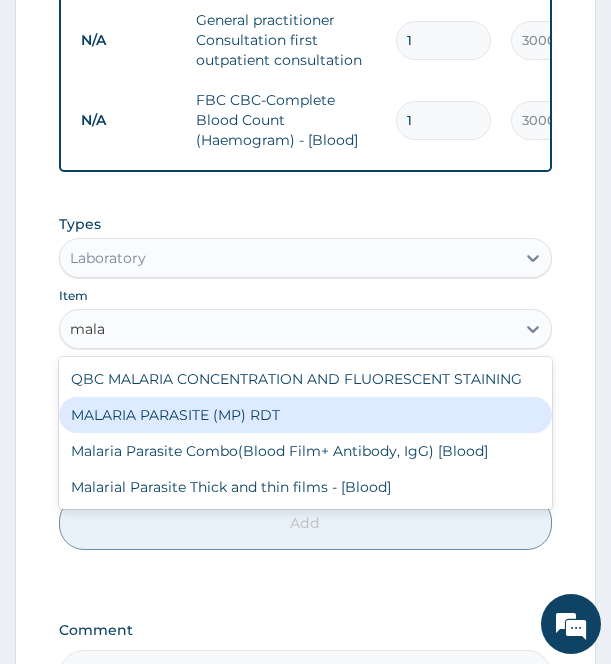 type 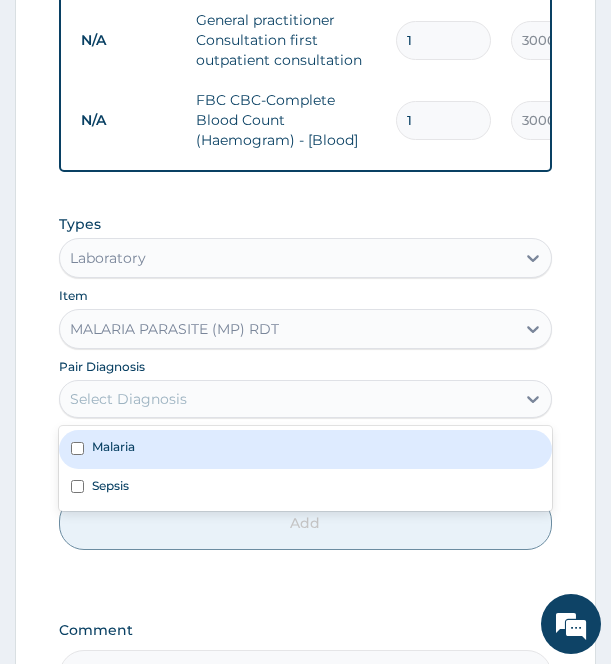 click on "Select Diagnosis" at bounding box center (287, 399) 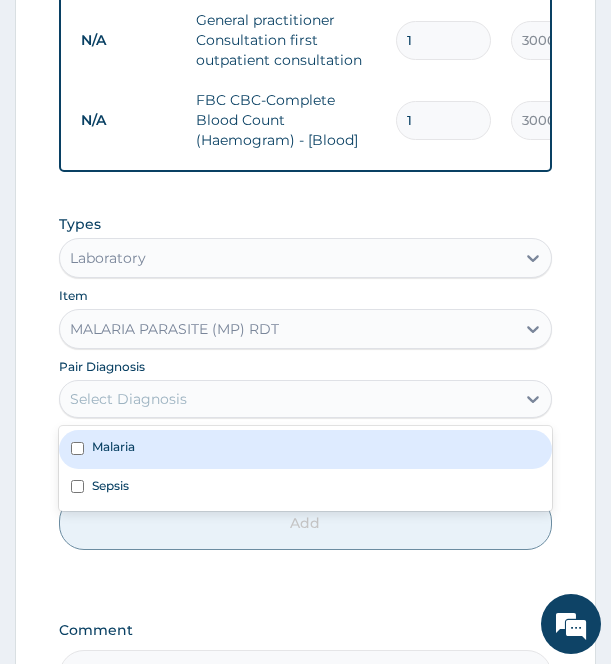 click on "Malaria" at bounding box center [305, 449] 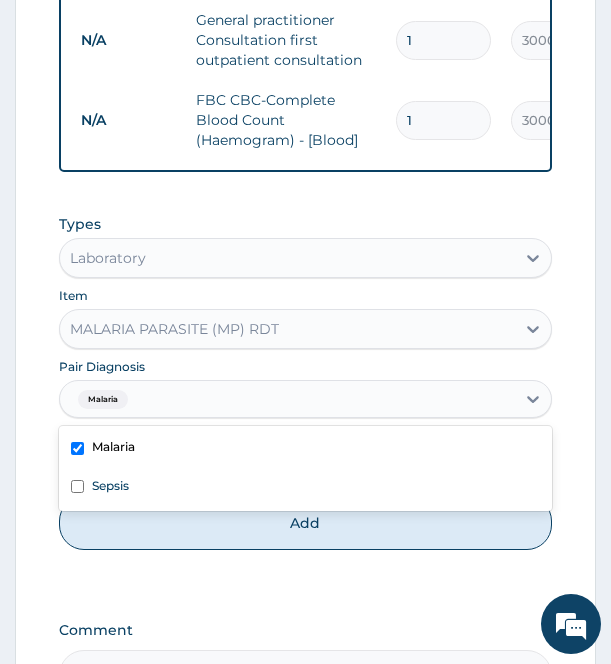 checkbox on "true" 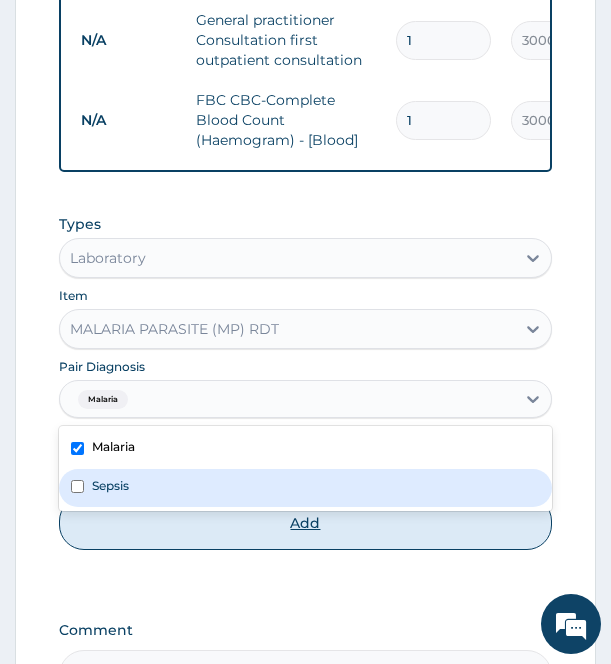 click on "Add" at bounding box center (305, 523) 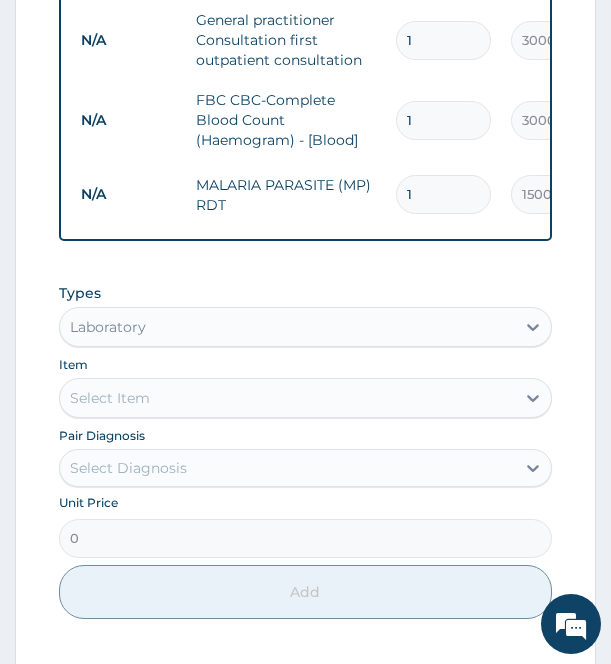 click on "Laboratory" at bounding box center [287, 327] 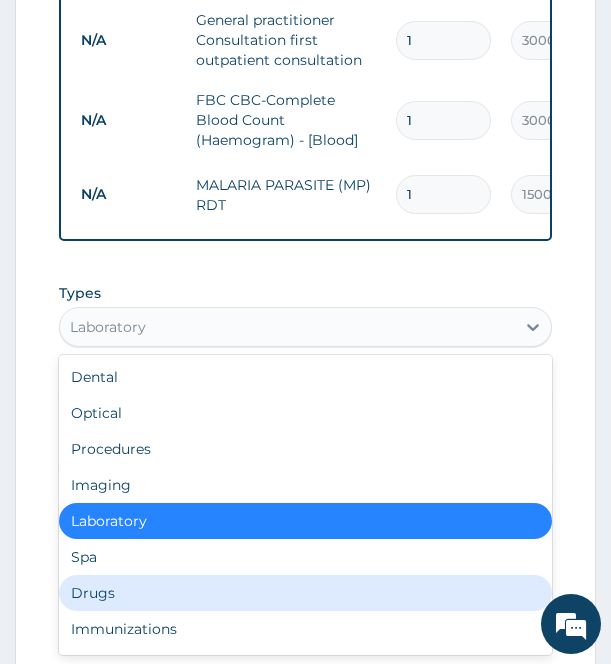 click on "Drugs" at bounding box center [305, 593] 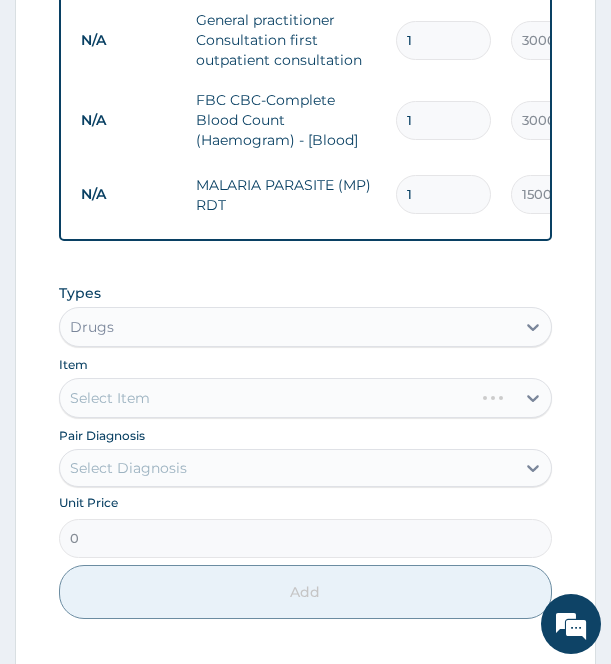click on "Select Item" at bounding box center (305, 398) 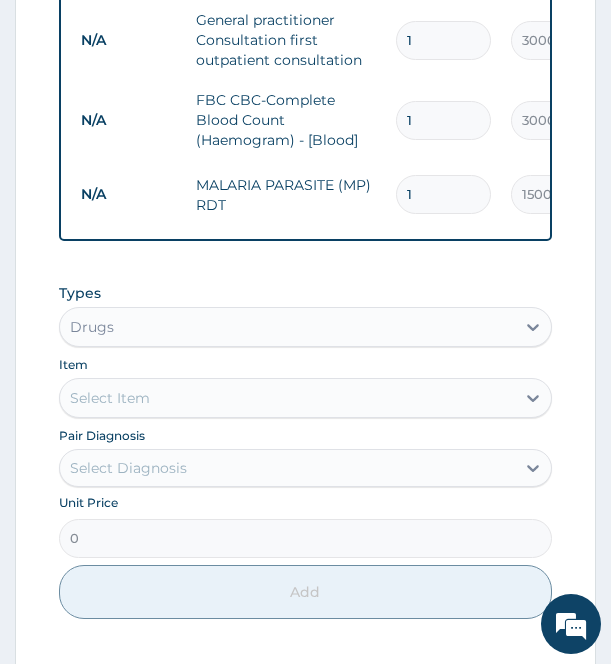 click on "Select Item" at bounding box center [287, 398] 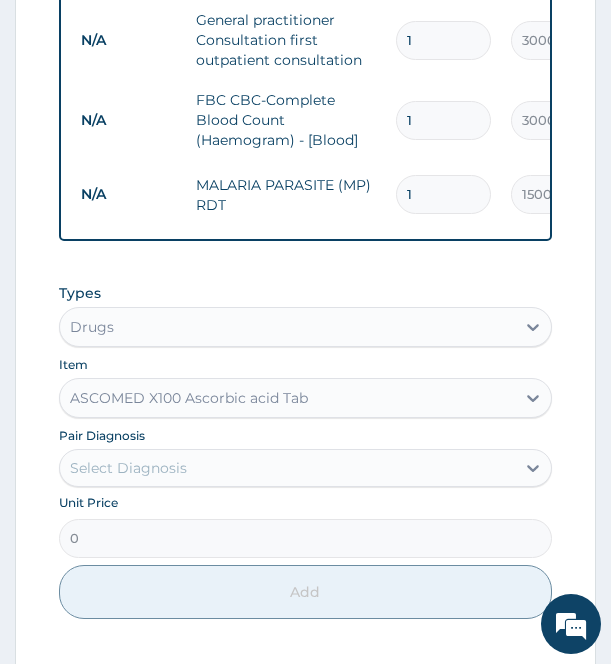 type on "340" 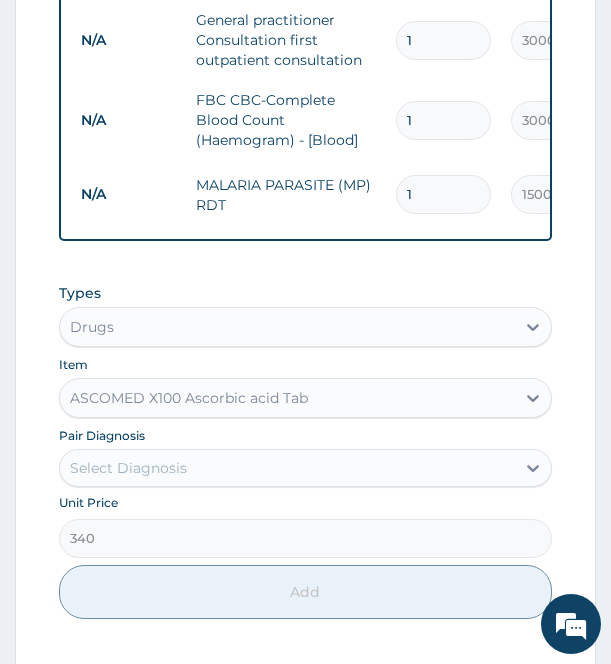 click on "ASCOMED X100 Ascorbic acid Tab" at bounding box center (189, 398) 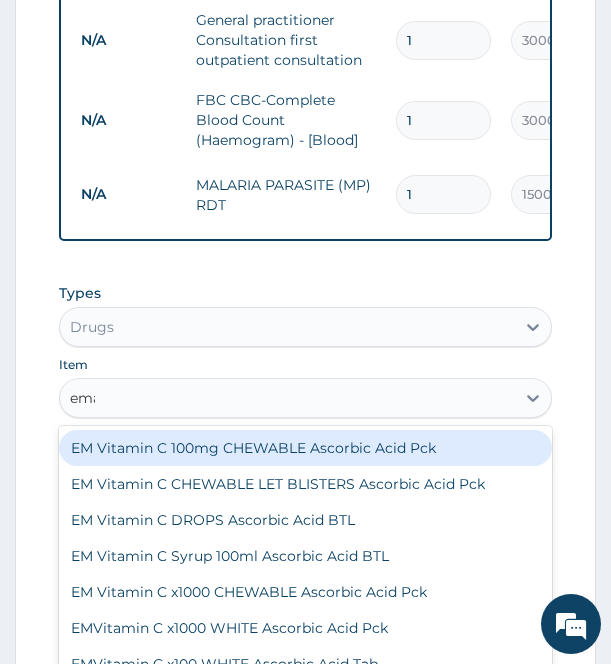 type on "emal" 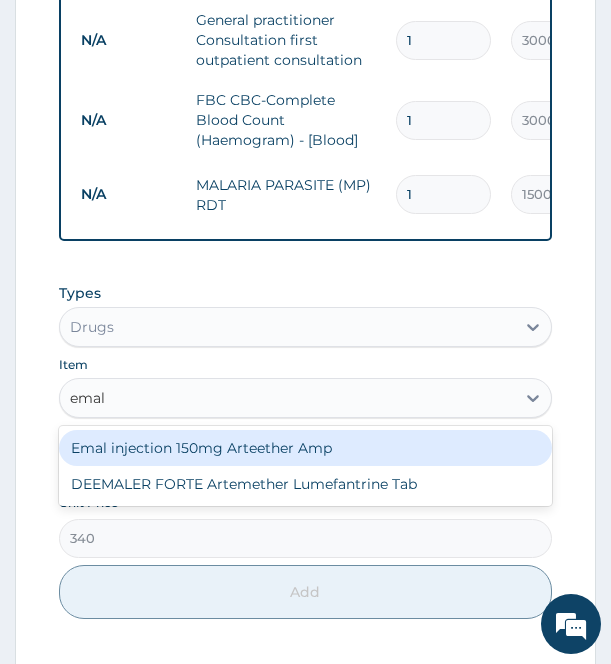 type 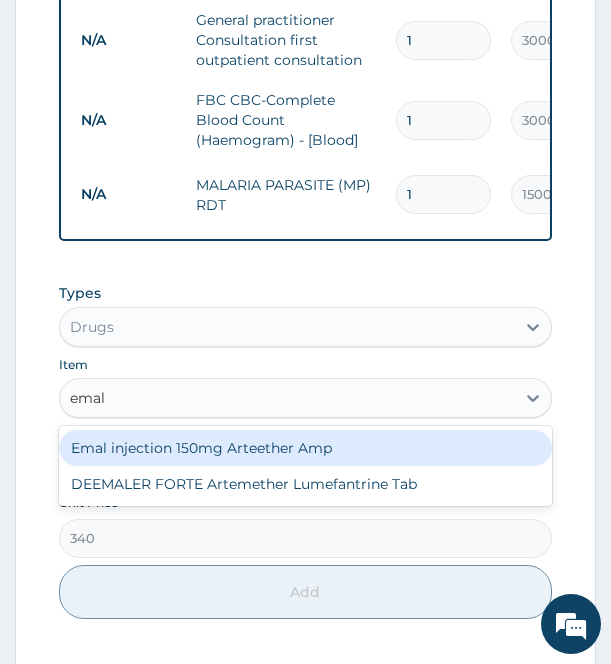 type on "730" 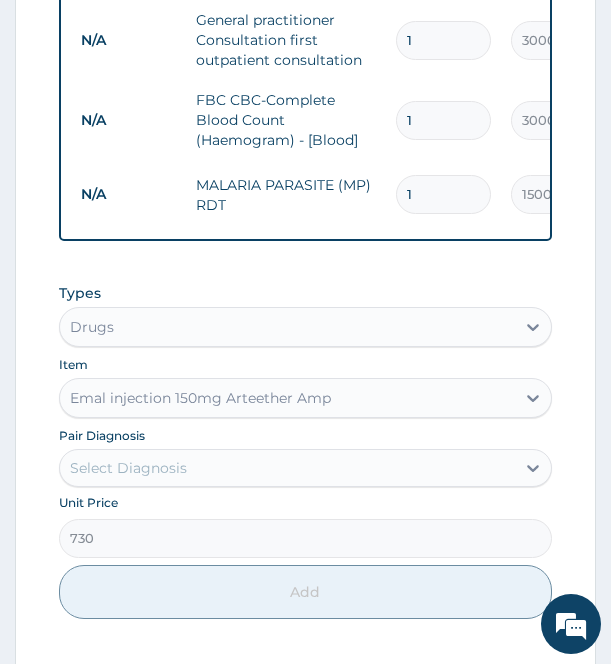 click on "Select Diagnosis" at bounding box center [287, 468] 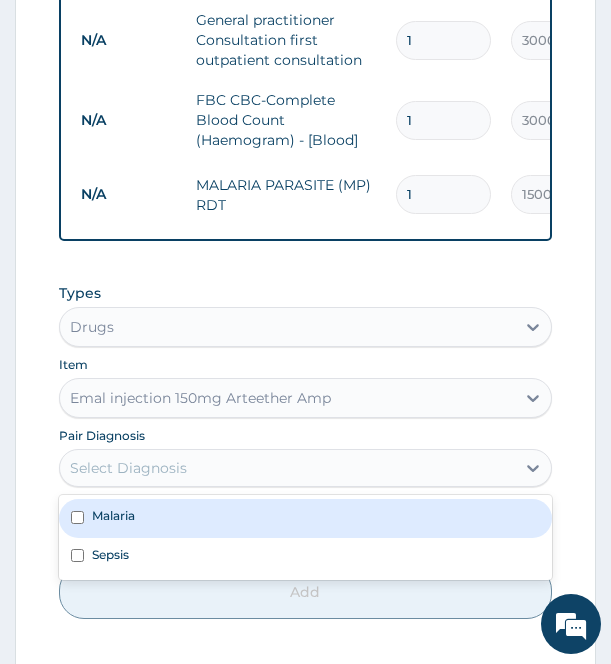 click on "Malaria" at bounding box center (305, 518) 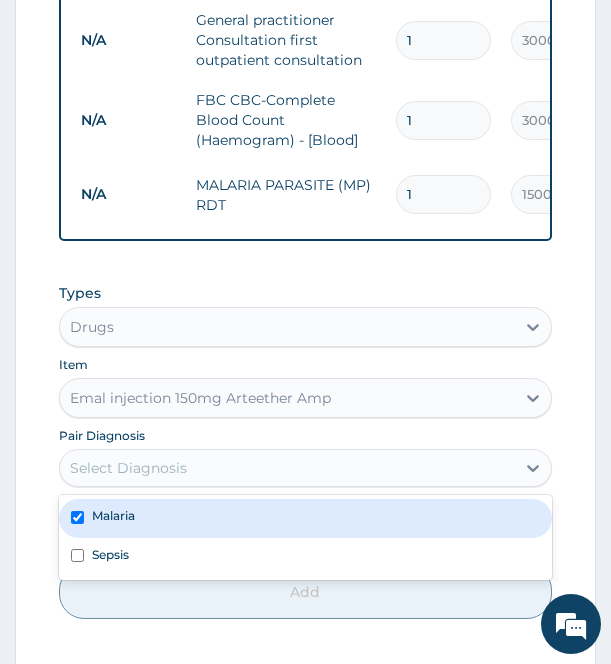 checkbox on "true" 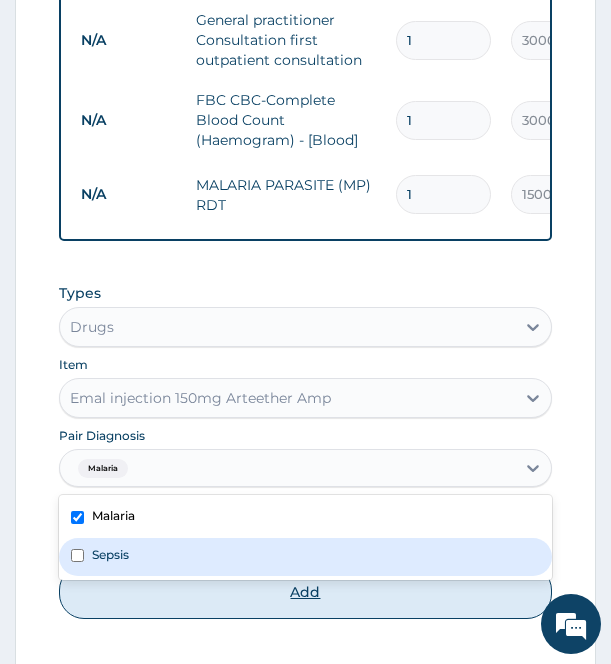 click on "Add" at bounding box center (305, 592) 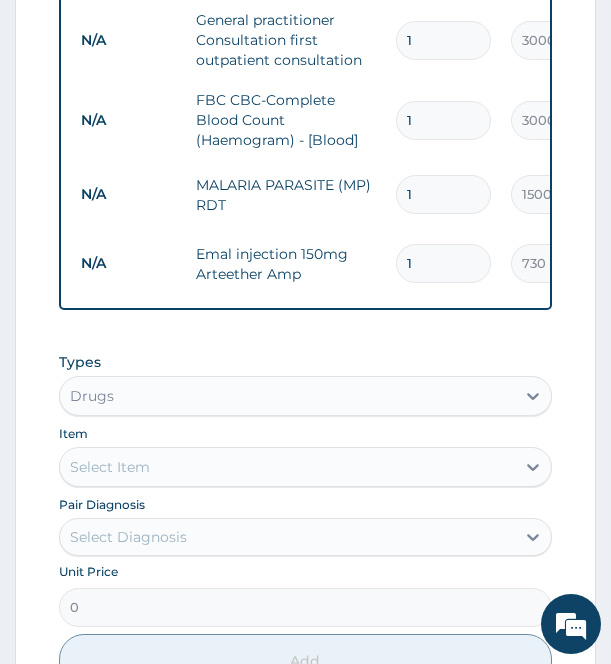 type 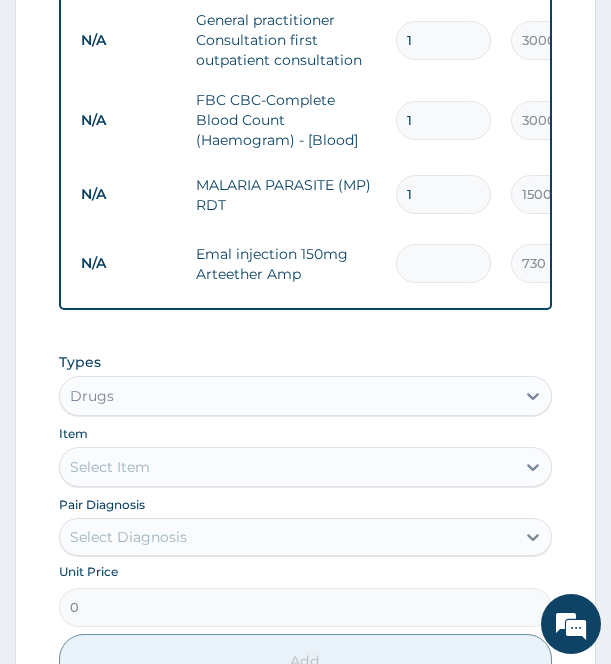 type on "0.00" 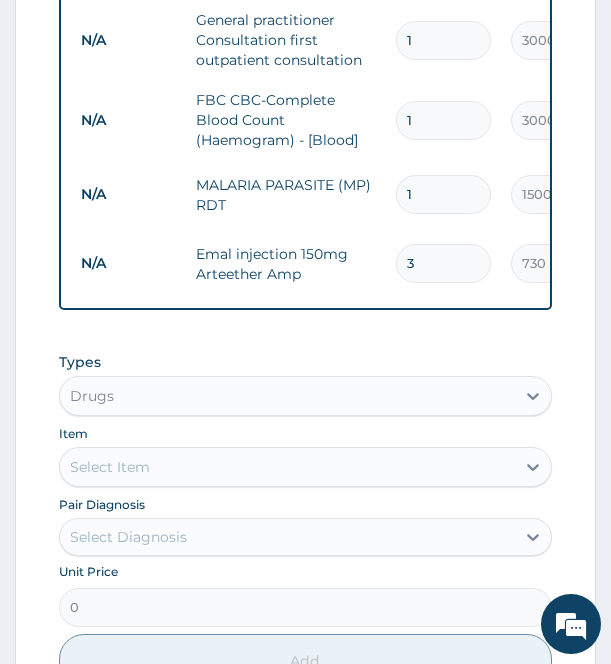 type on "3" 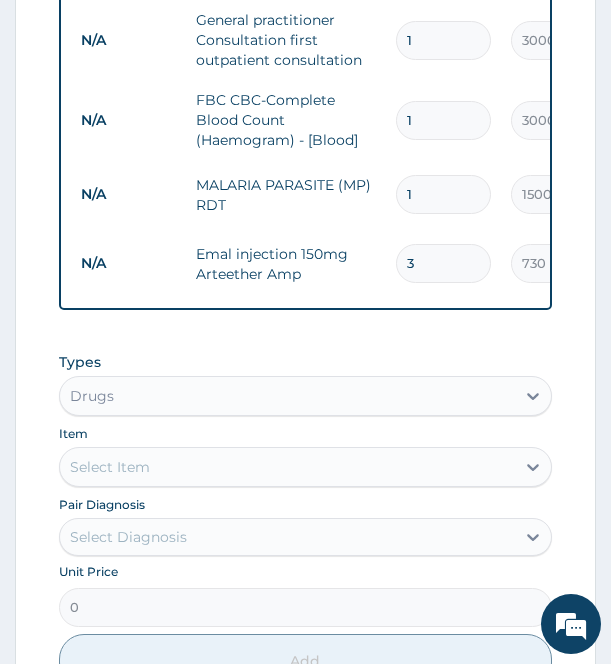 click on "Select Item" at bounding box center (287, 467) 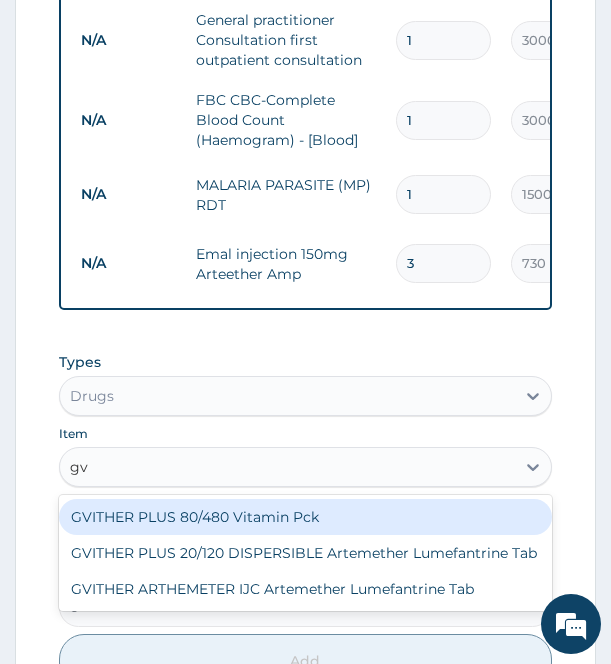 type on "gvi" 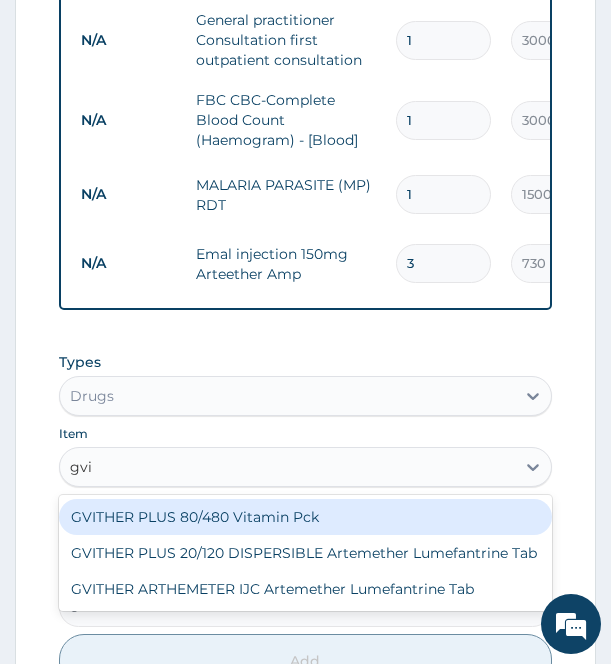 click on "GVITHER PLUS 80/480 Vitamin Pck" at bounding box center (305, 517) 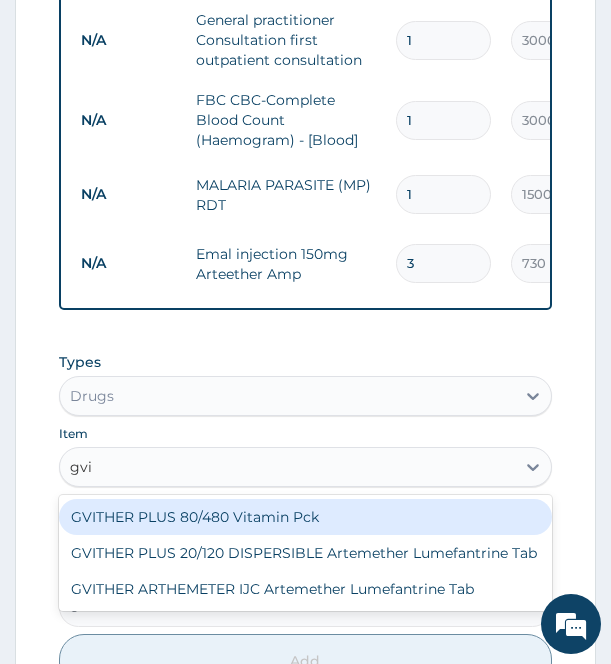 type 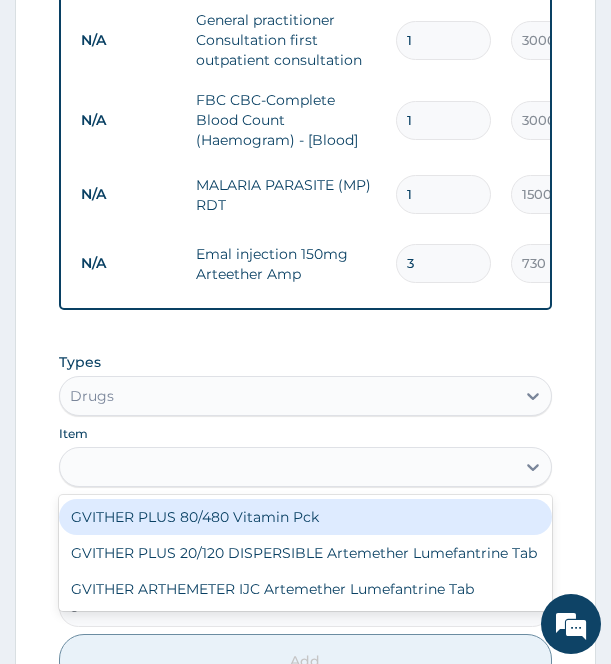 type on "500" 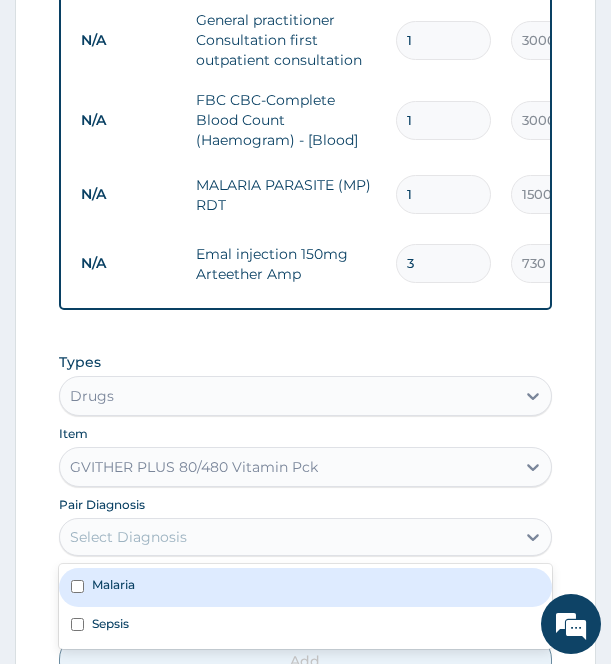 click on "Select Diagnosis" at bounding box center (287, 537) 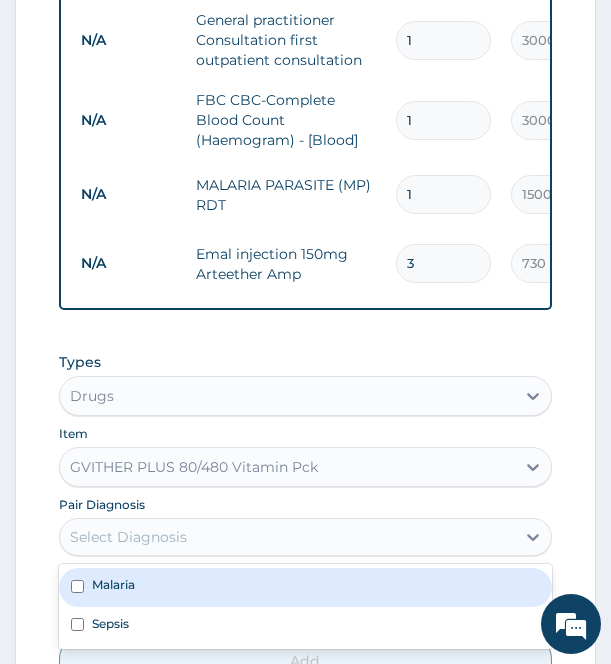 click on "Malaria" at bounding box center [305, 587] 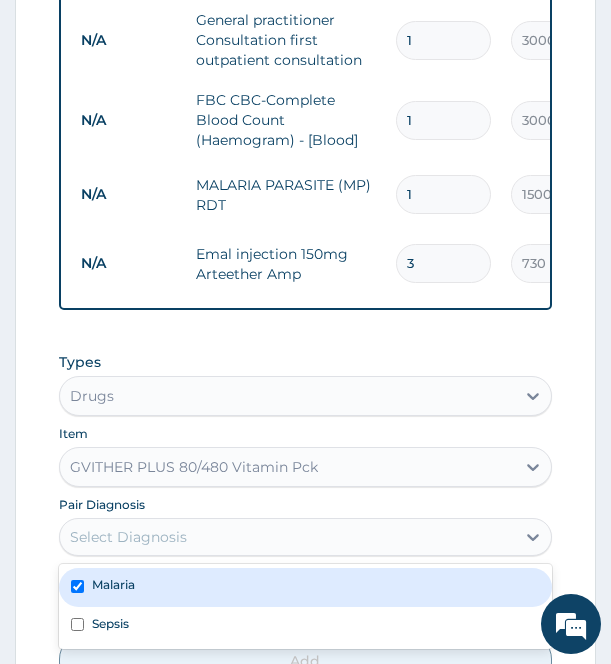 checkbox on "true" 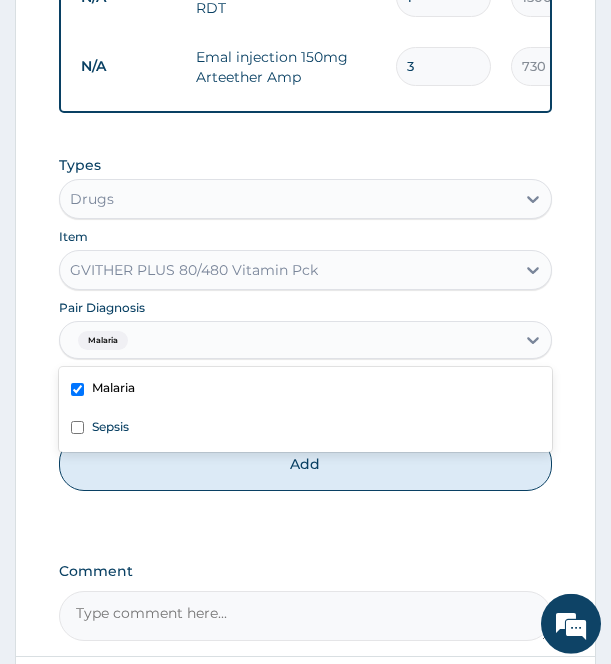 scroll, scrollTop: 838, scrollLeft: 0, axis: vertical 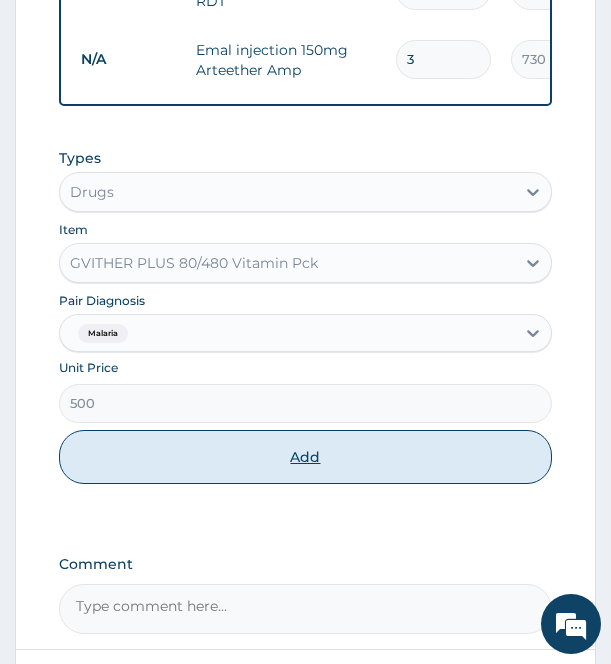 click on "Add" at bounding box center (305, 457) 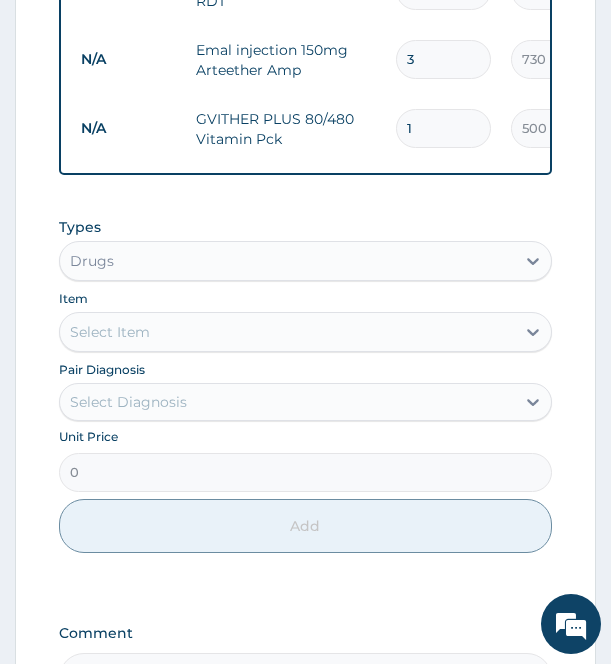 type 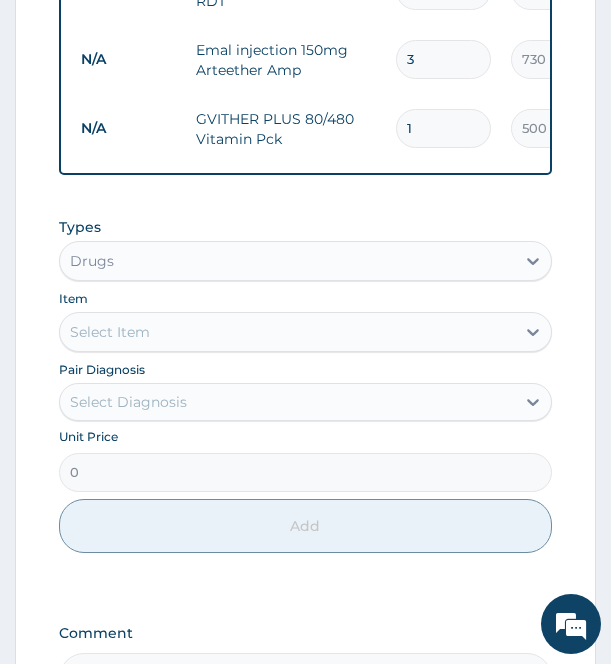 type on "0.00" 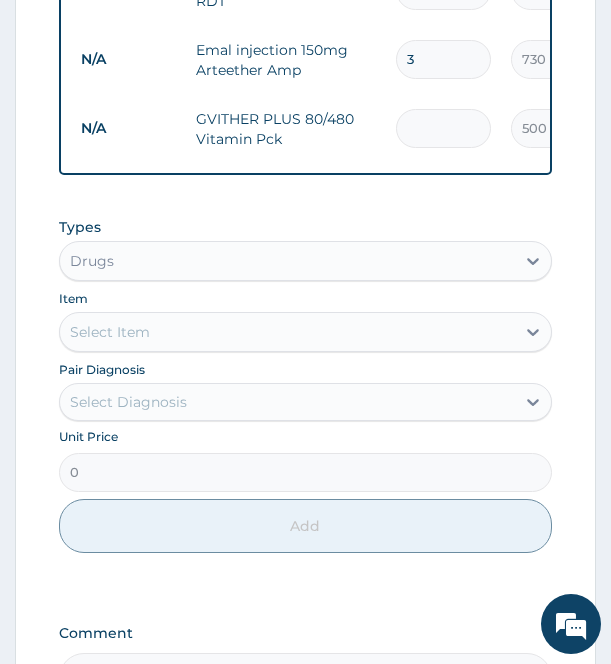 type on "6" 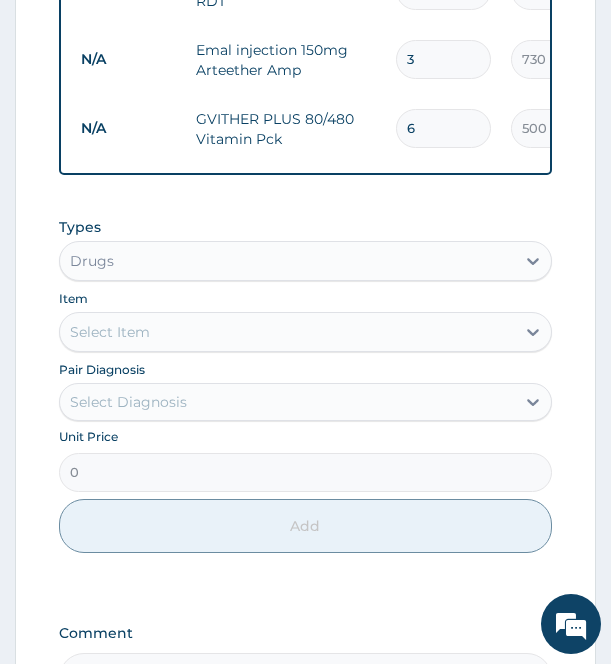 type on "3000.00" 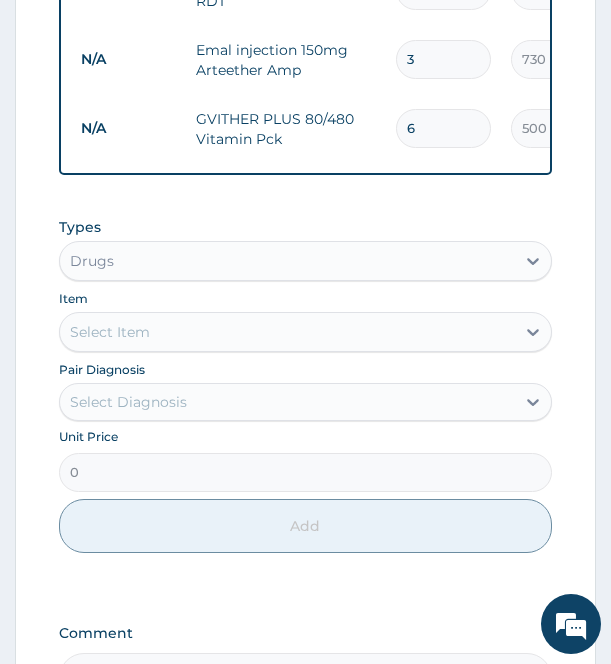 type on "6" 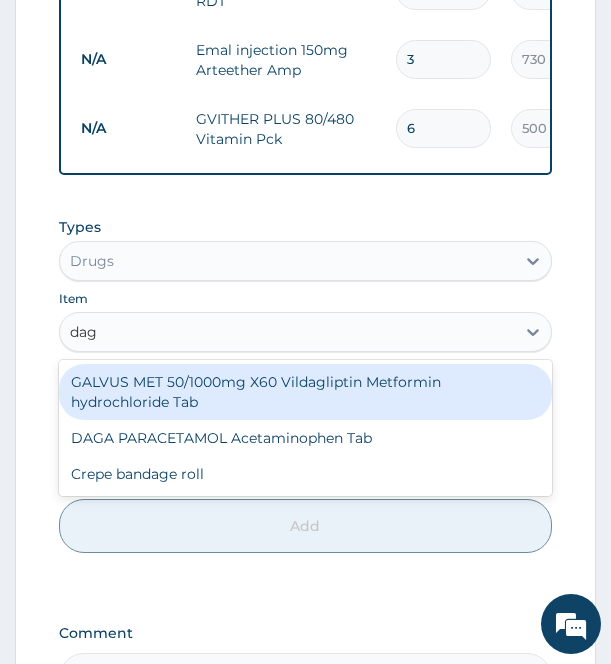 type on "daga" 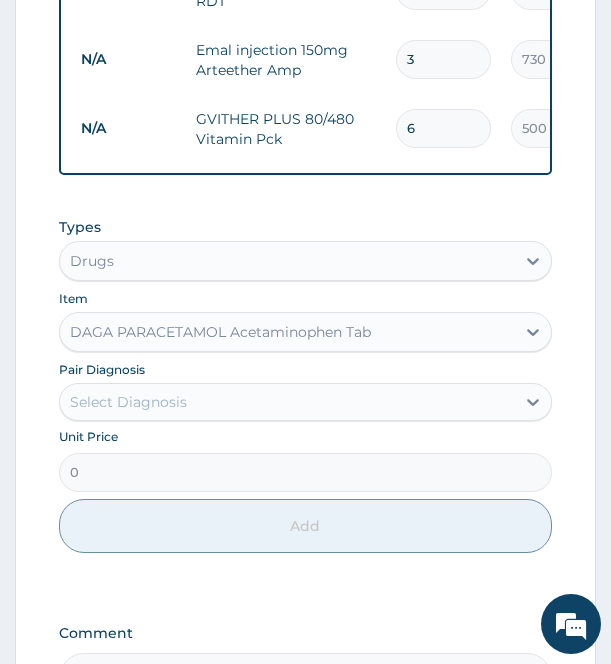 type 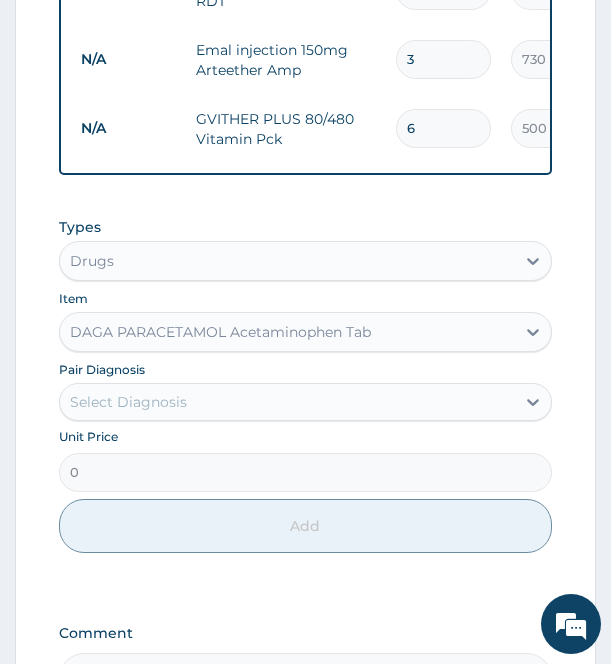 type on "20" 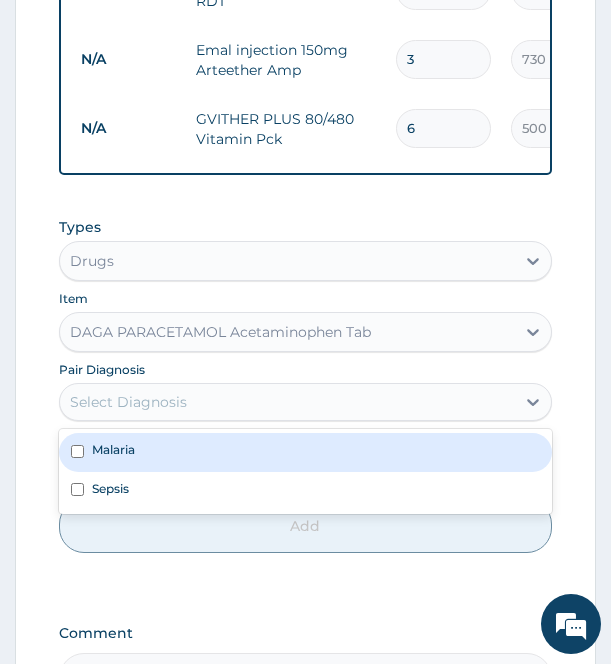 click on "Select Diagnosis" at bounding box center [287, 402] 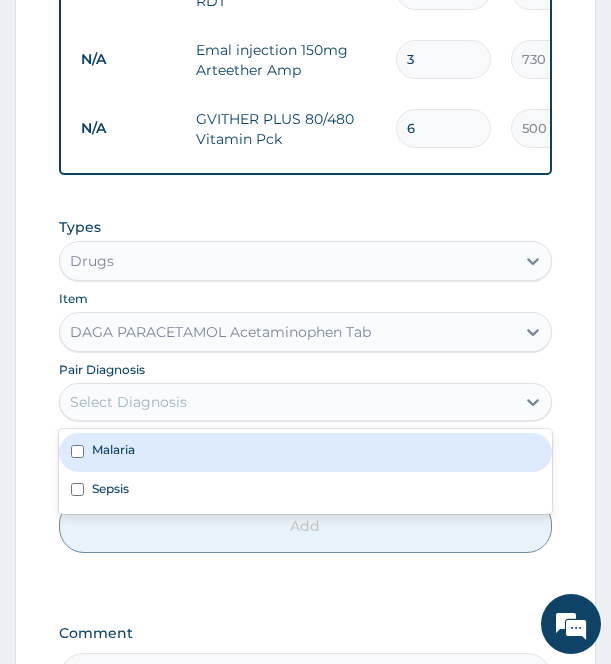 click on "Malaria" at bounding box center [305, 452] 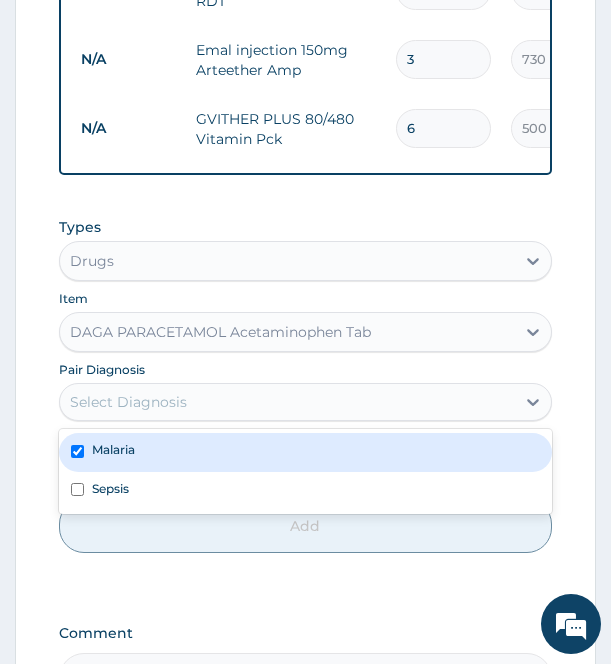 checkbox on "true" 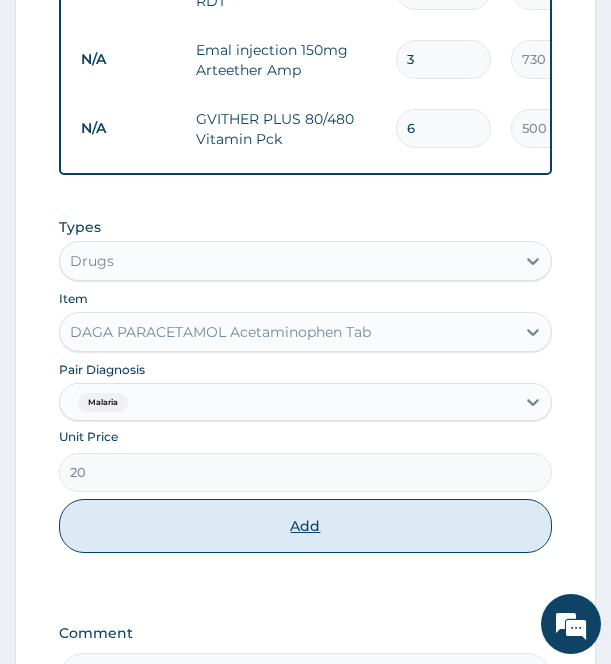 click on "Add" at bounding box center (305, 526) 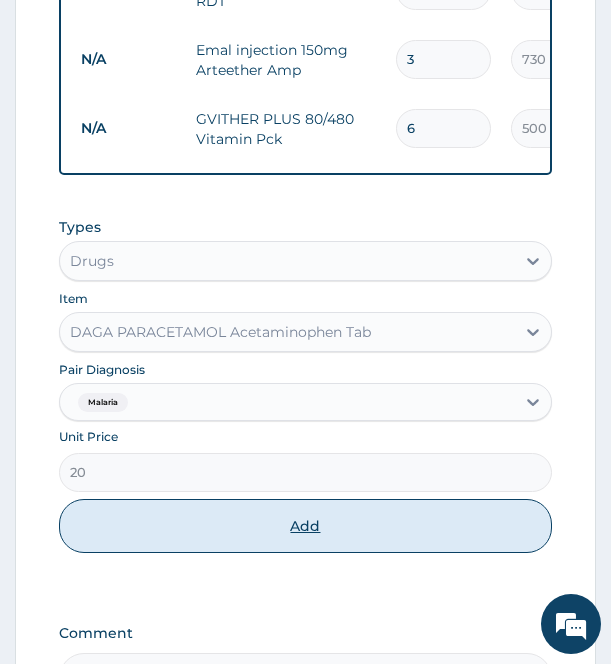 type on "0" 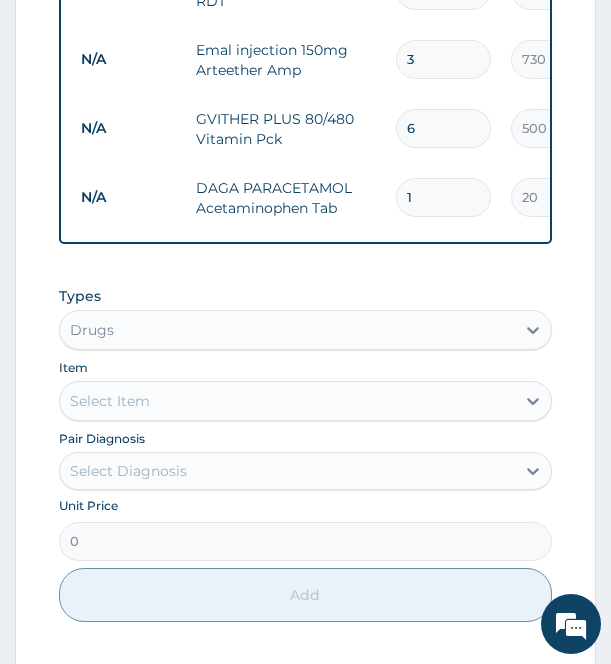 type on "18" 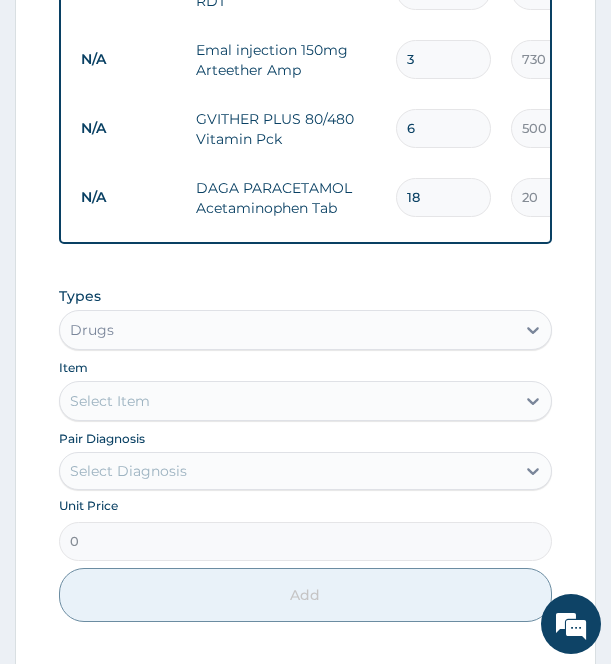 type on "360.00" 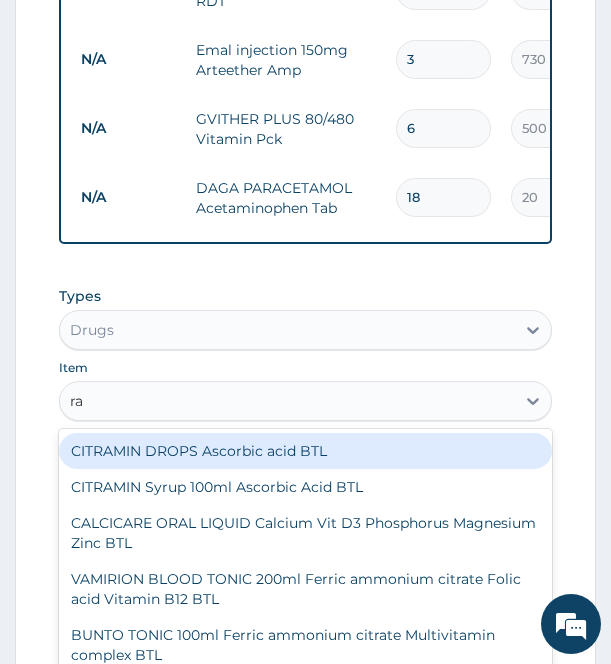 type on "r" 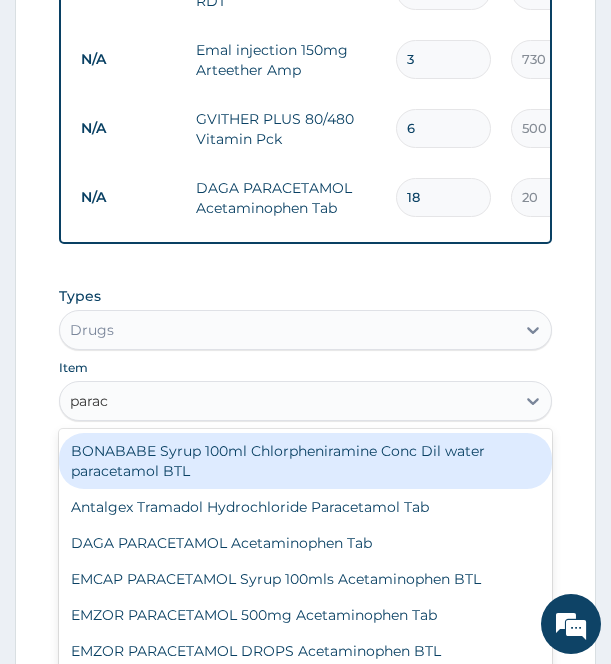 type on "parace" 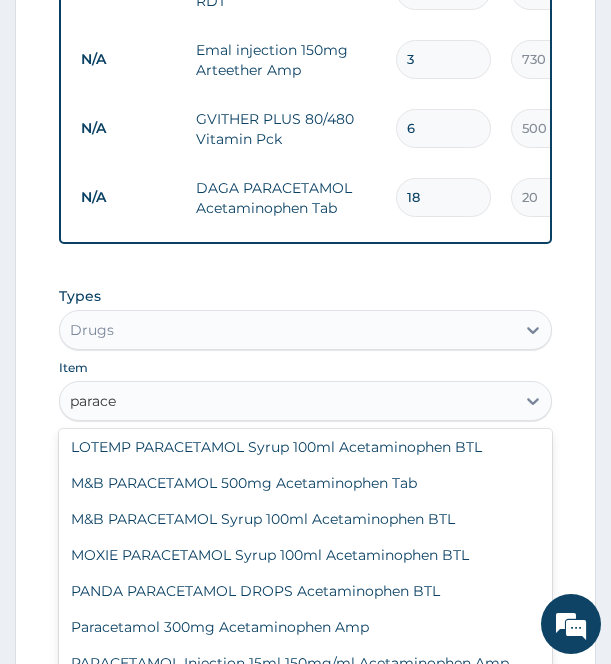 scroll, scrollTop: 376, scrollLeft: 0, axis: vertical 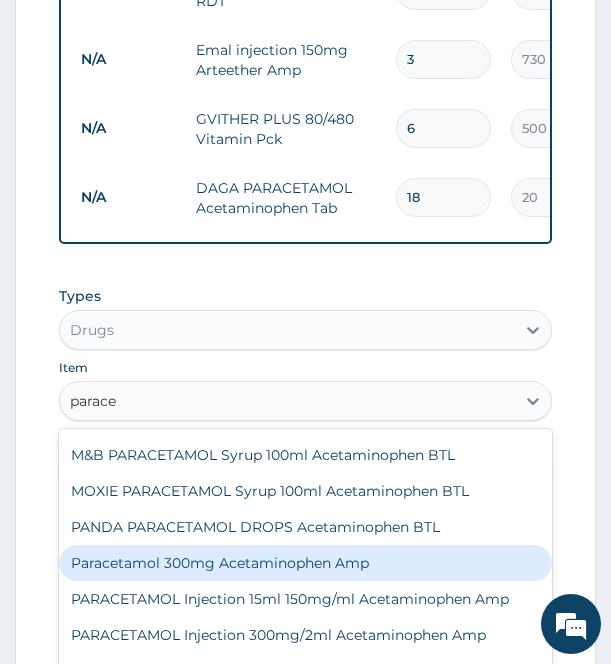 click on "Paracetamol 300mg Acetaminophen Amp" at bounding box center (305, 563) 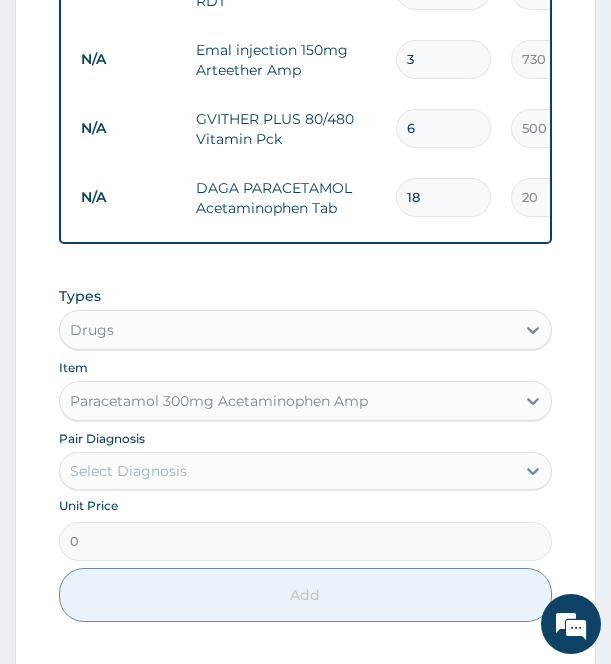 type 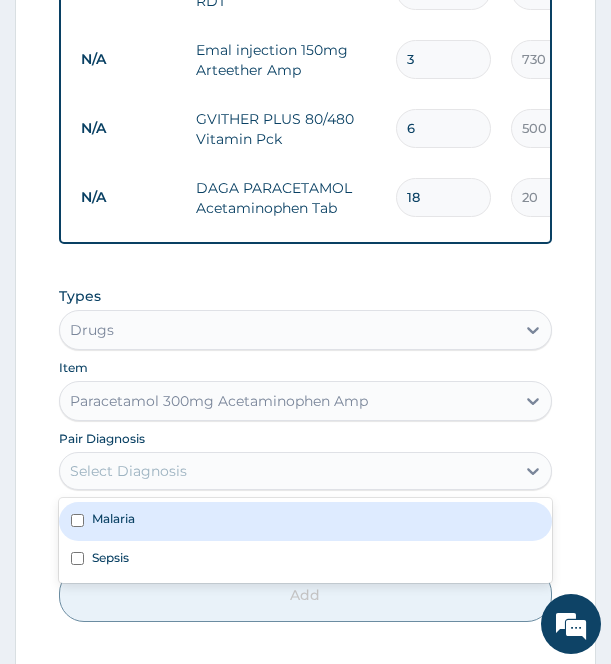 click on "Select Diagnosis" at bounding box center [287, 471] 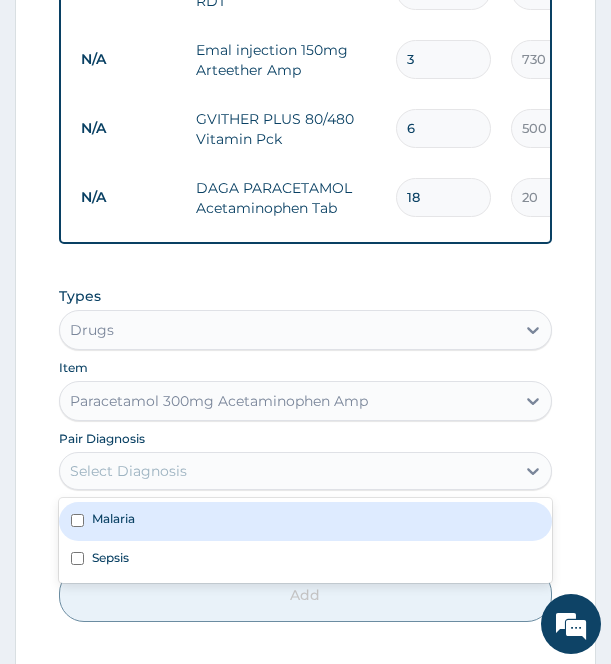 click on "Malaria" at bounding box center (305, 521) 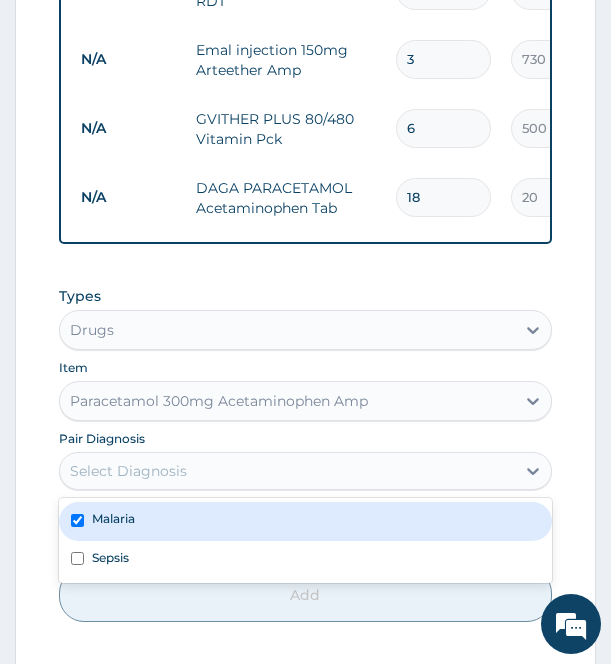 checkbox on "true" 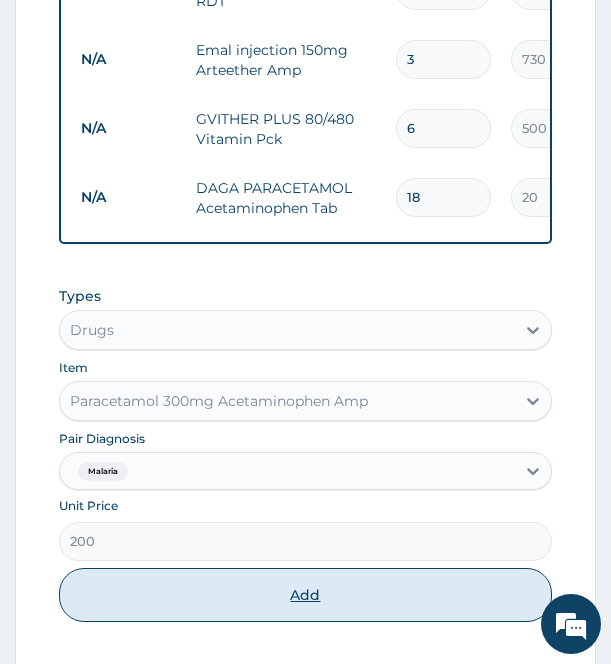 click on "Add" at bounding box center [305, 595] 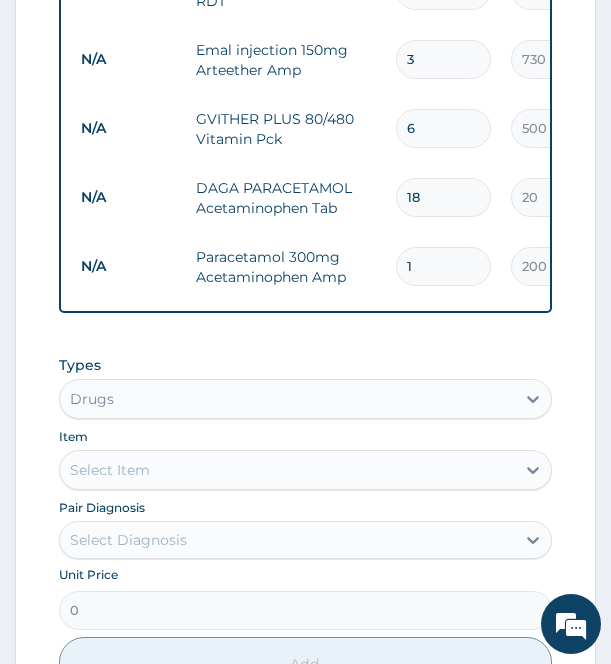 click on "Select Item" at bounding box center [287, 470] 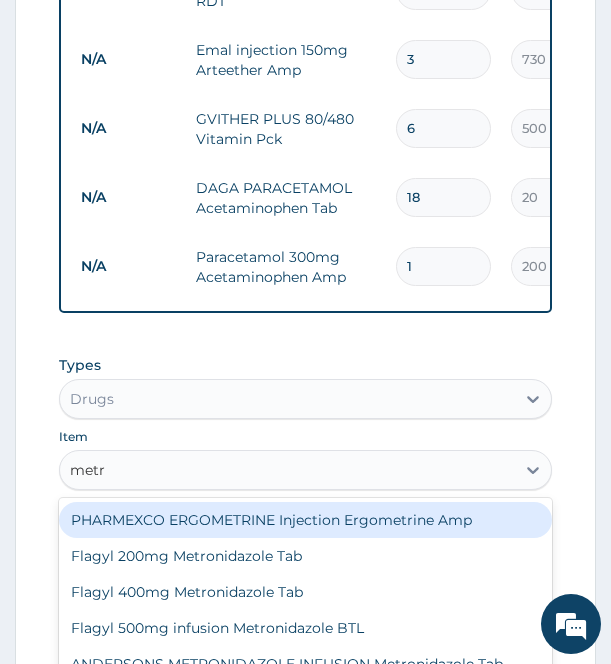 type on "metro" 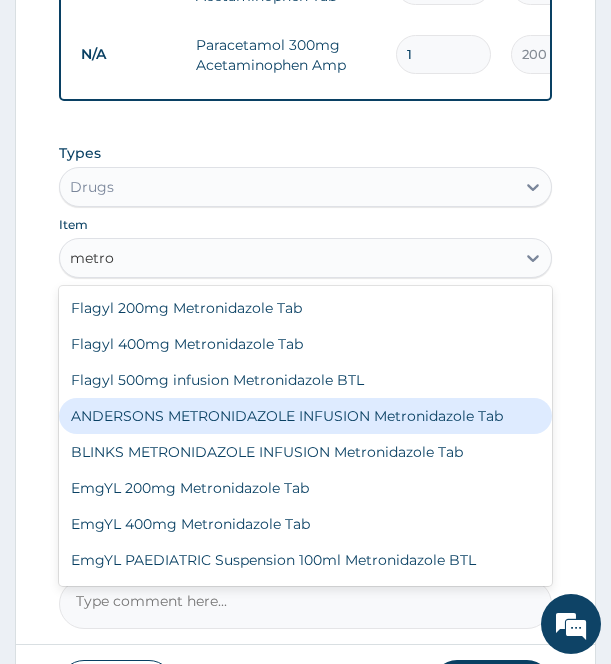 scroll, scrollTop: 1093, scrollLeft: 0, axis: vertical 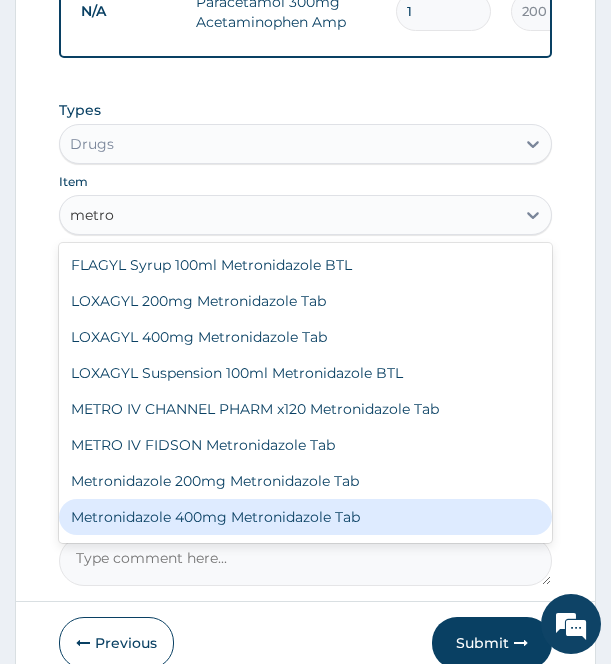 click on "Metronidazole 400mg Metronidazole Tab" at bounding box center (305, 517) 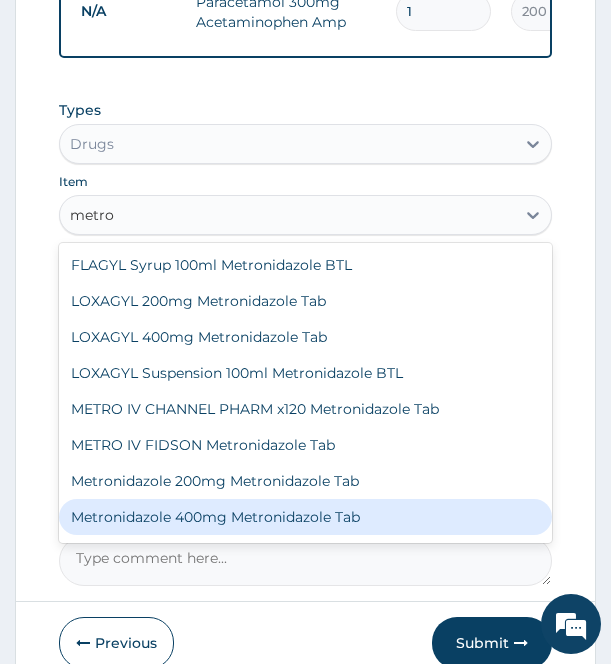 type 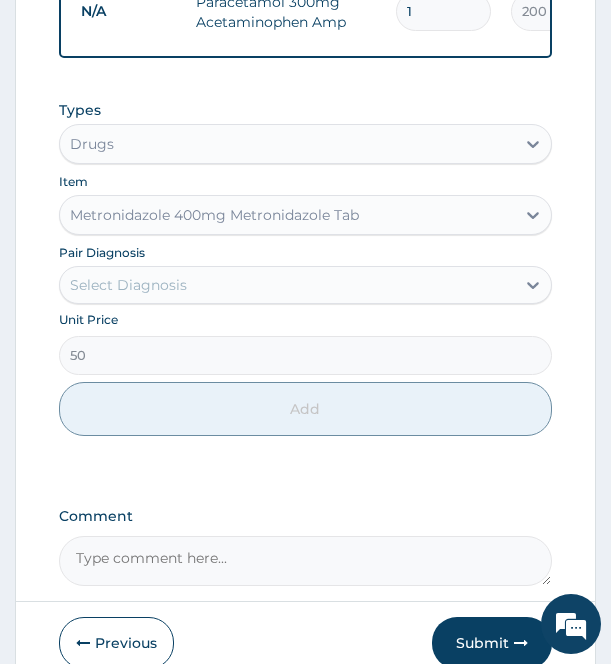 click on "Select Diagnosis" at bounding box center [287, 285] 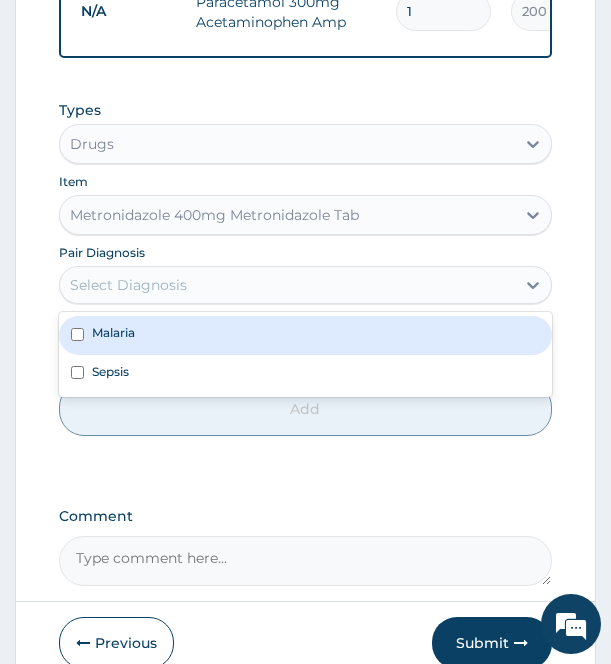 click on "Malaria" at bounding box center (305, 335) 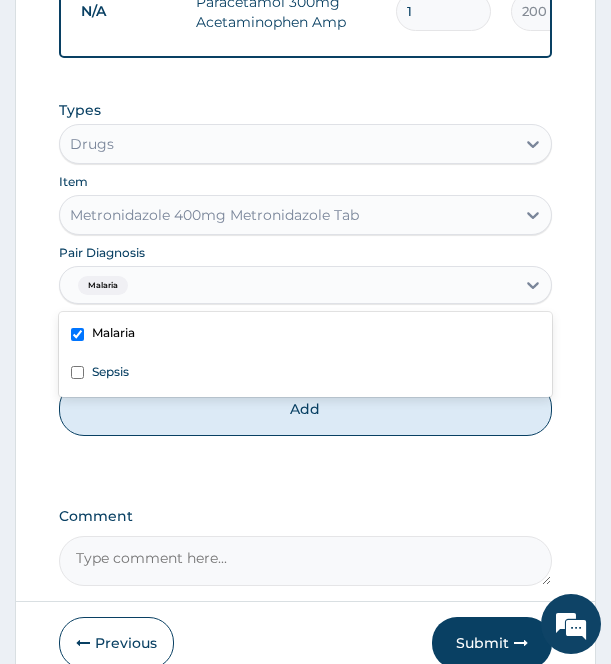 click on "Malaria" at bounding box center [305, 335] 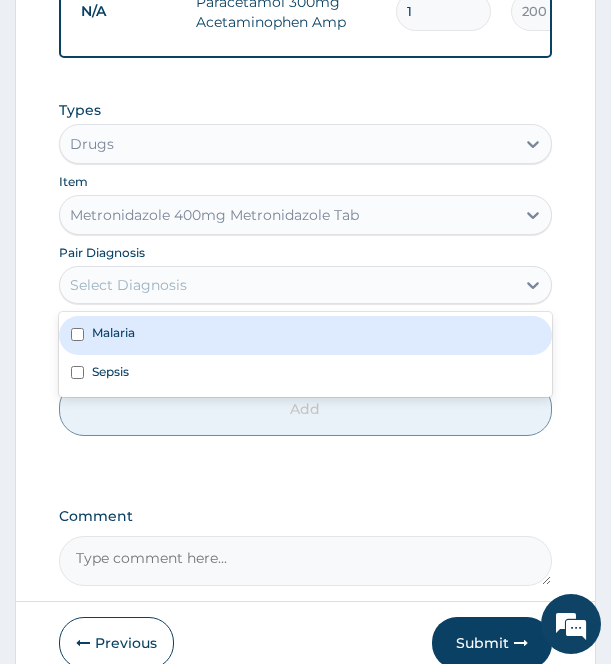 checkbox on "false" 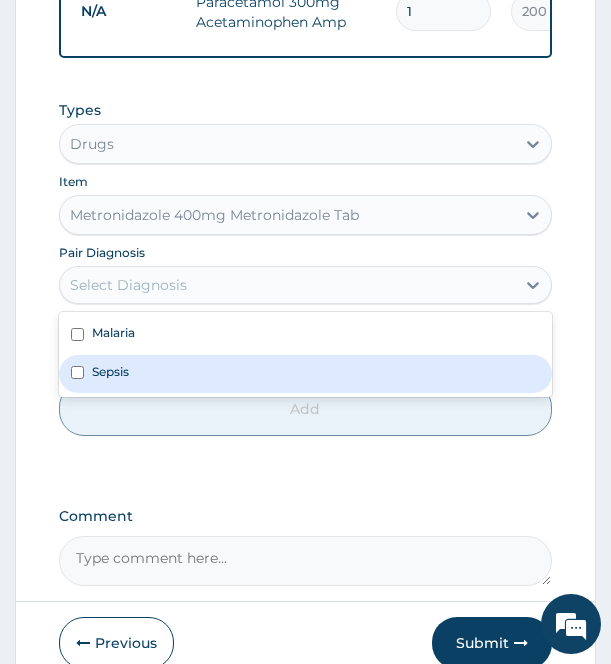click at bounding box center (77, 372) 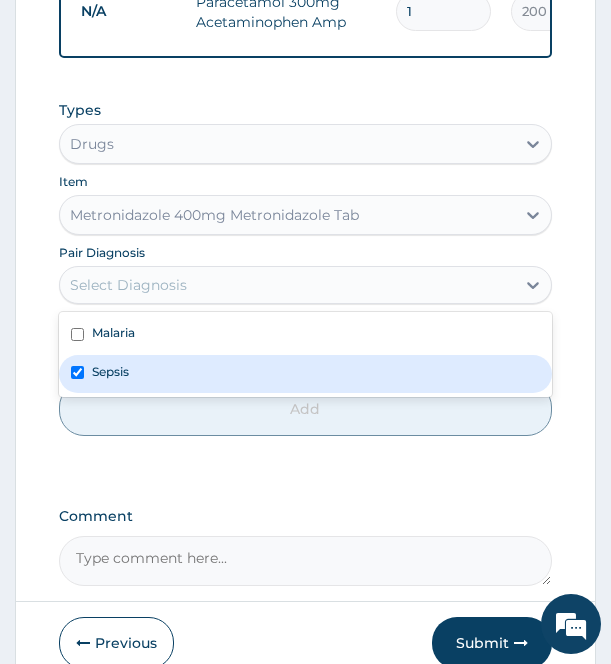 checkbox on "true" 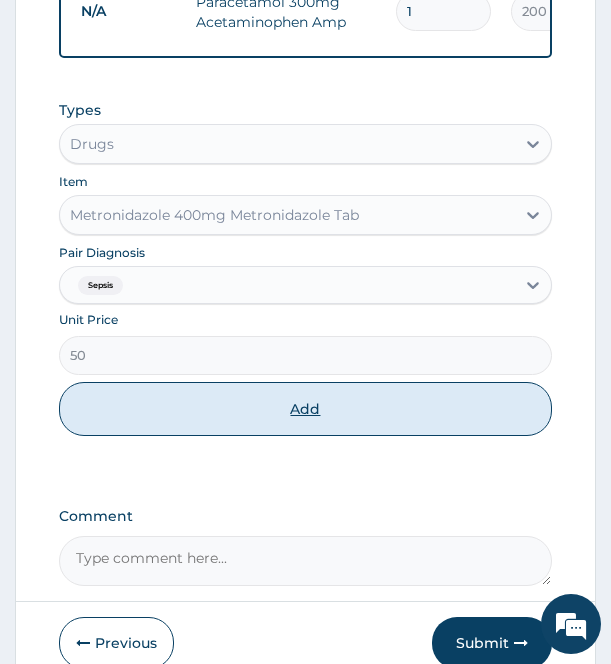 click on "Add" at bounding box center [305, 409] 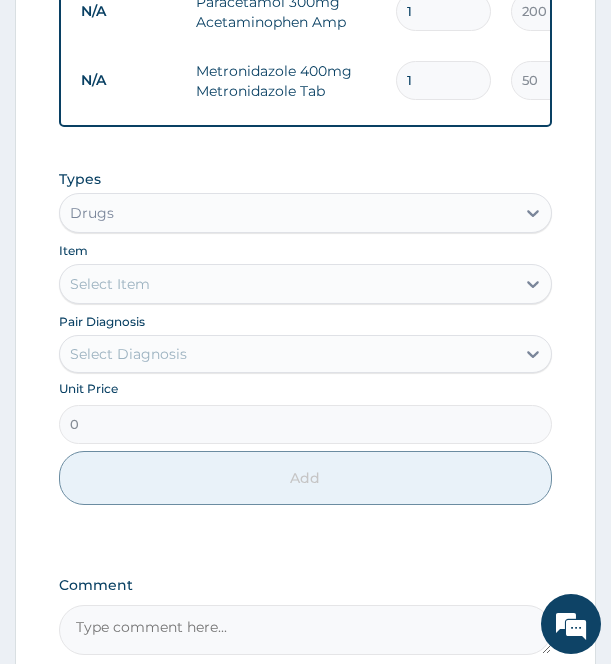 click on "1" at bounding box center [443, 80] 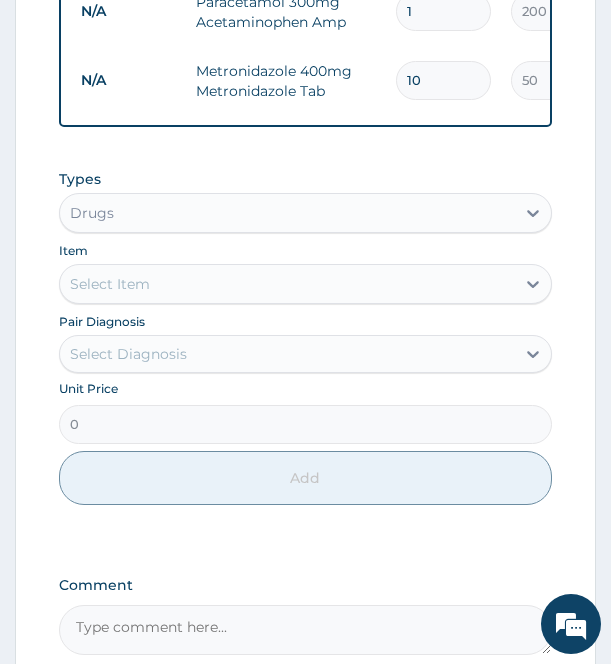 type on "500.00" 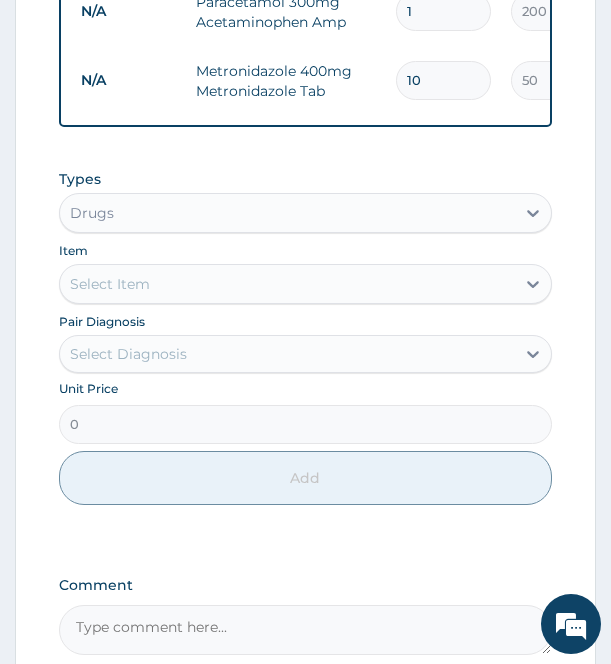 type on "10" 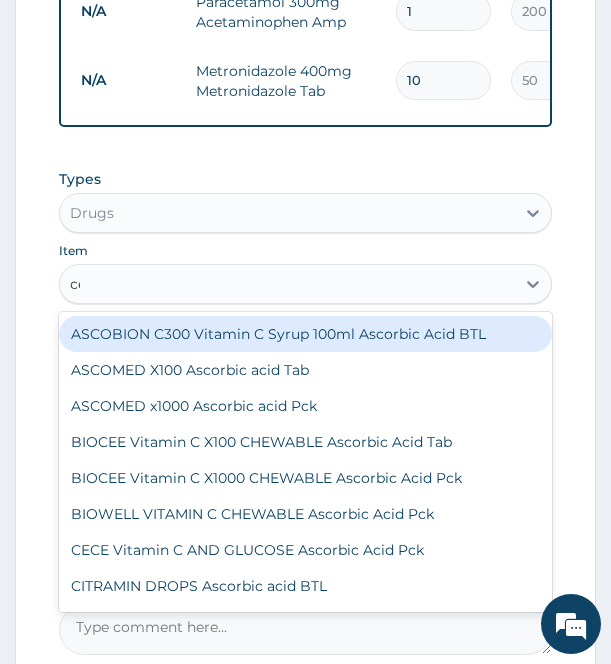 type on "cefu" 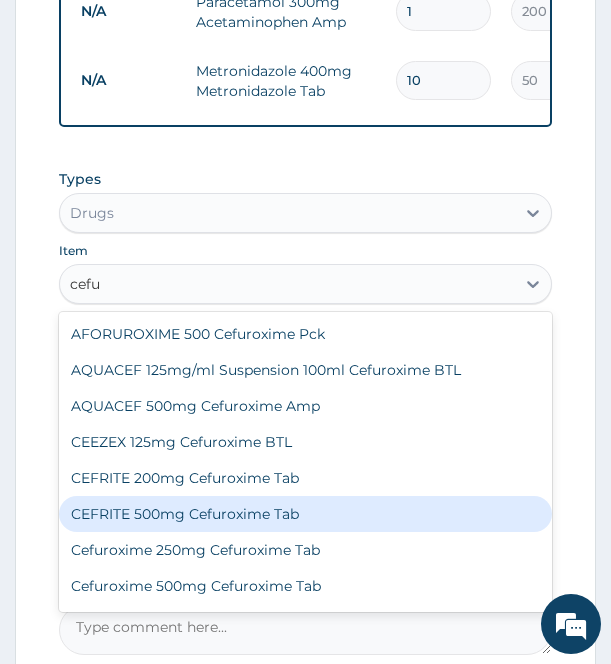 click on "CEFRITE 500mg Cefuroxime Tab" at bounding box center (305, 514) 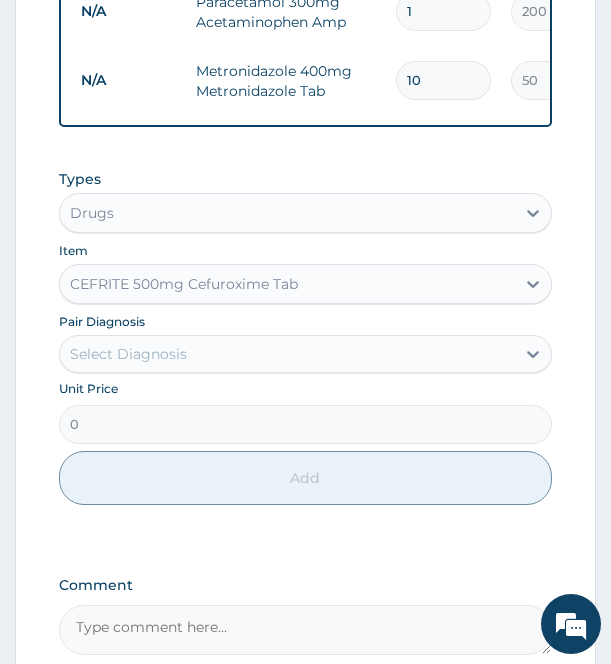 type 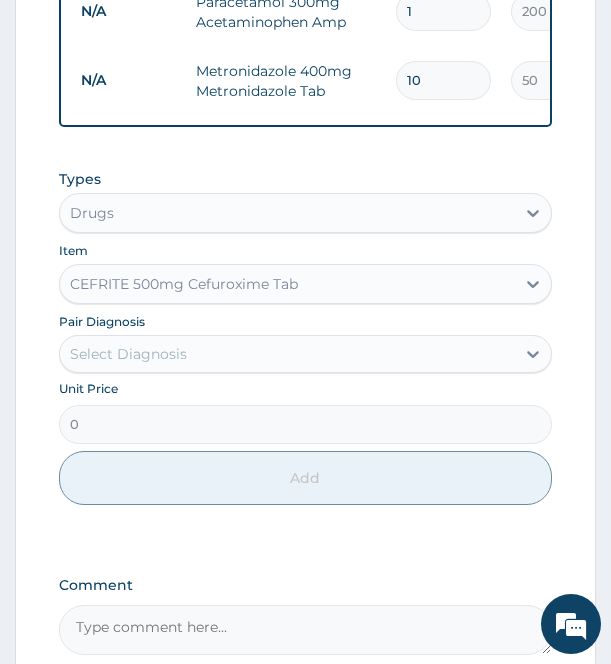 type on "200" 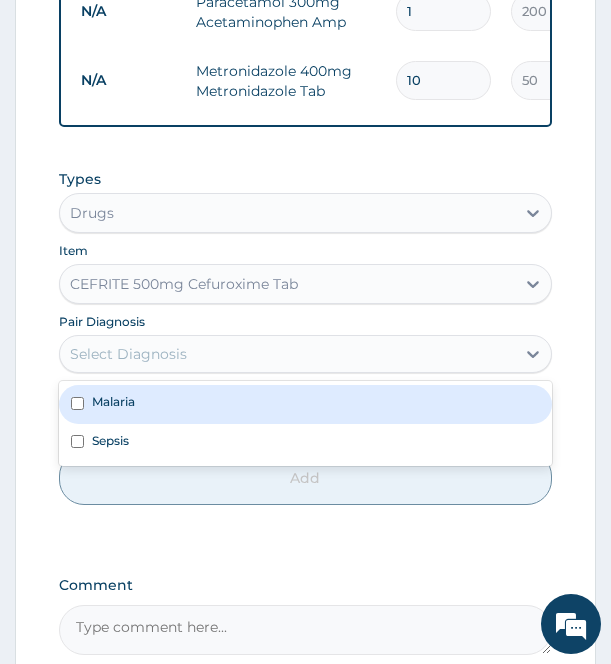 click on "Select Diagnosis" at bounding box center [287, 354] 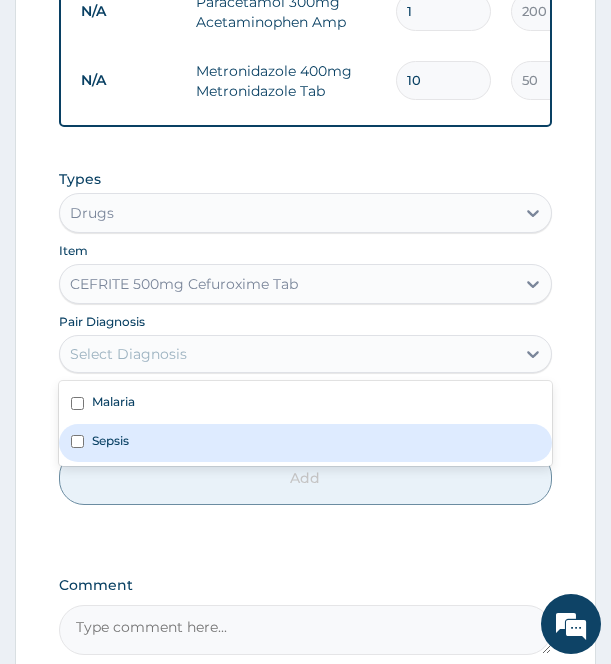 click on "Sepsis" at bounding box center (305, 443) 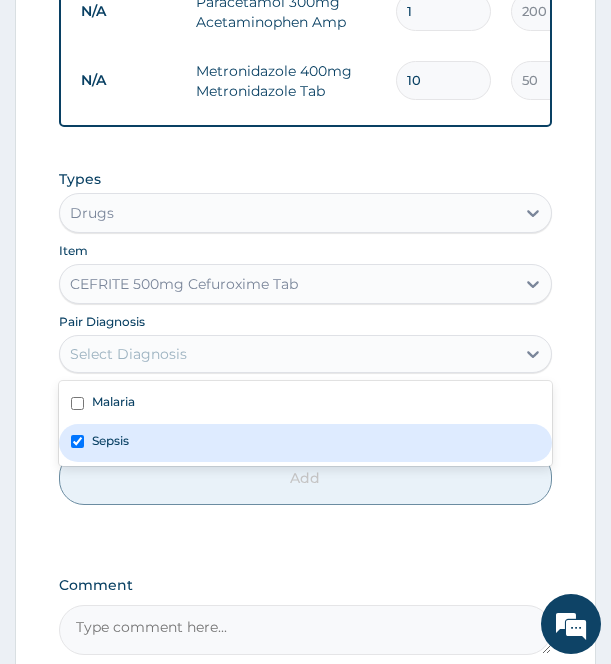 checkbox on "true" 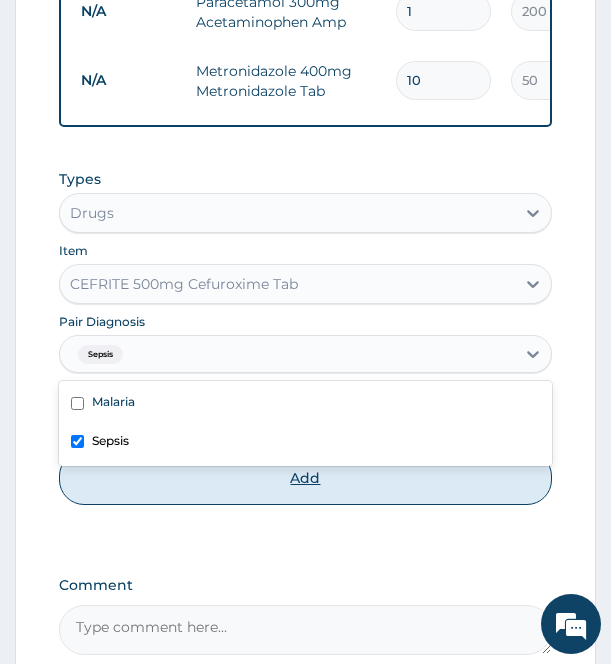 click on "Add" at bounding box center [305, 478] 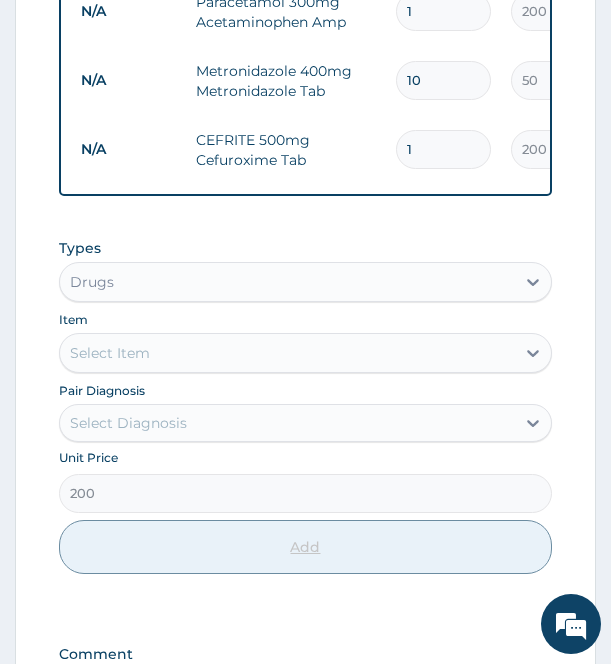 type on "0" 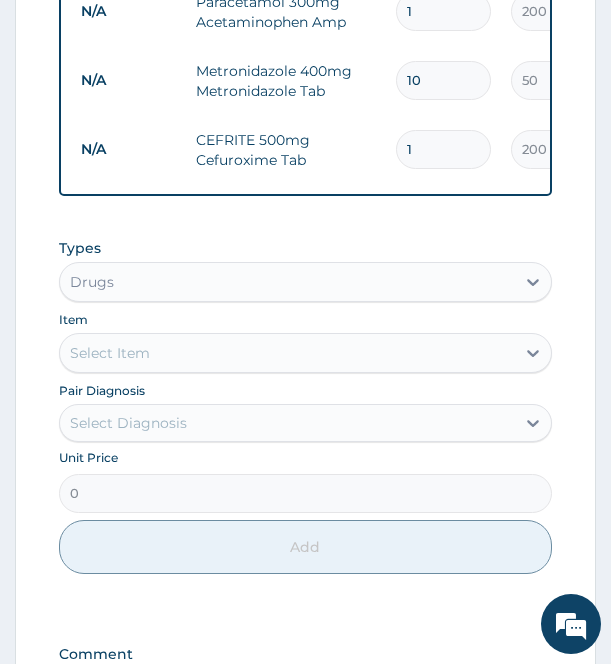 type on "10" 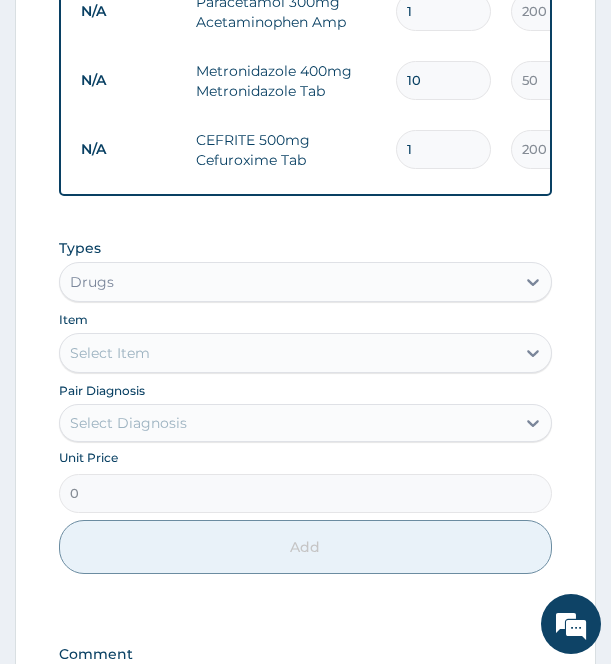 type on "2000.00" 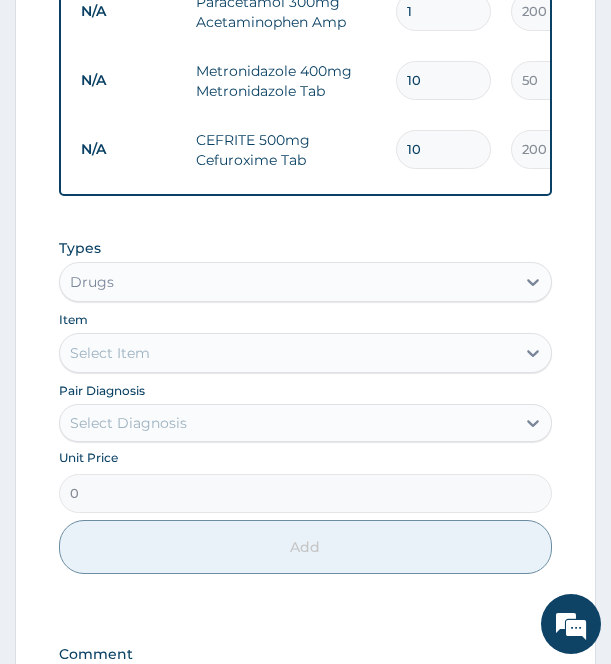 type on "10" 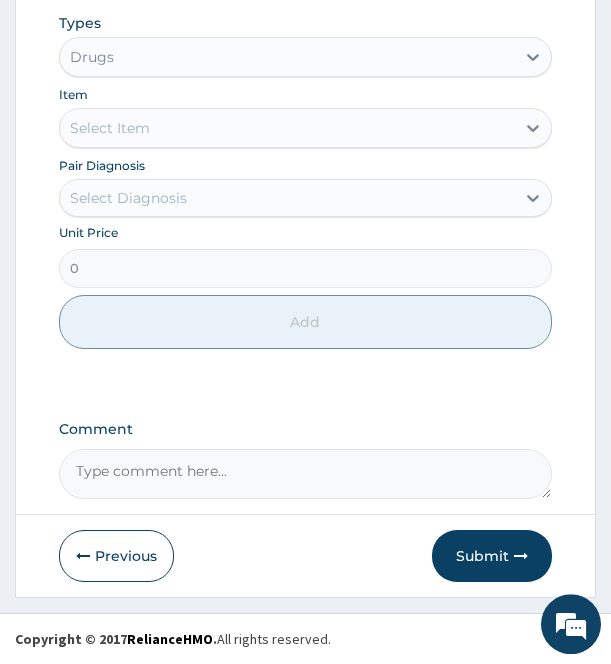 scroll, scrollTop: 1334, scrollLeft: 0, axis: vertical 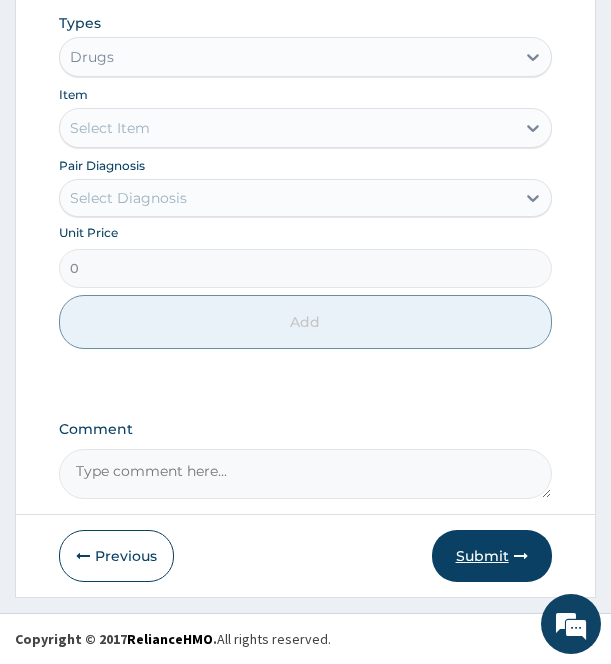 click on "Submit" at bounding box center (492, 556) 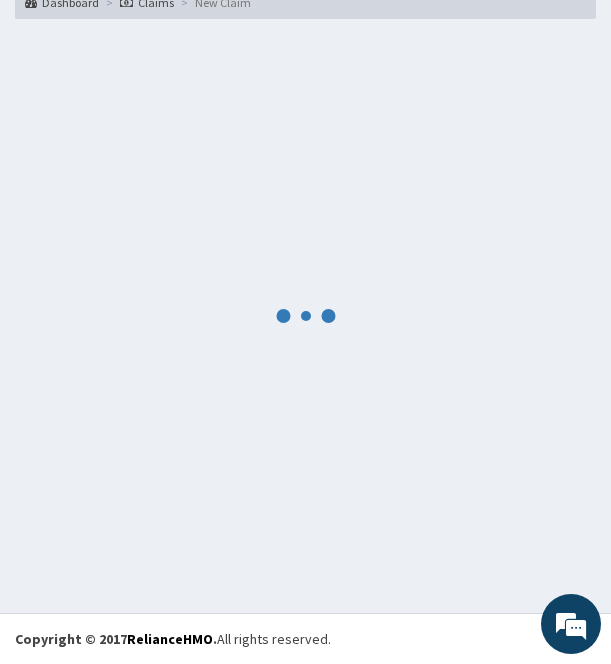 scroll, scrollTop: 159, scrollLeft: 0, axis: vertical 